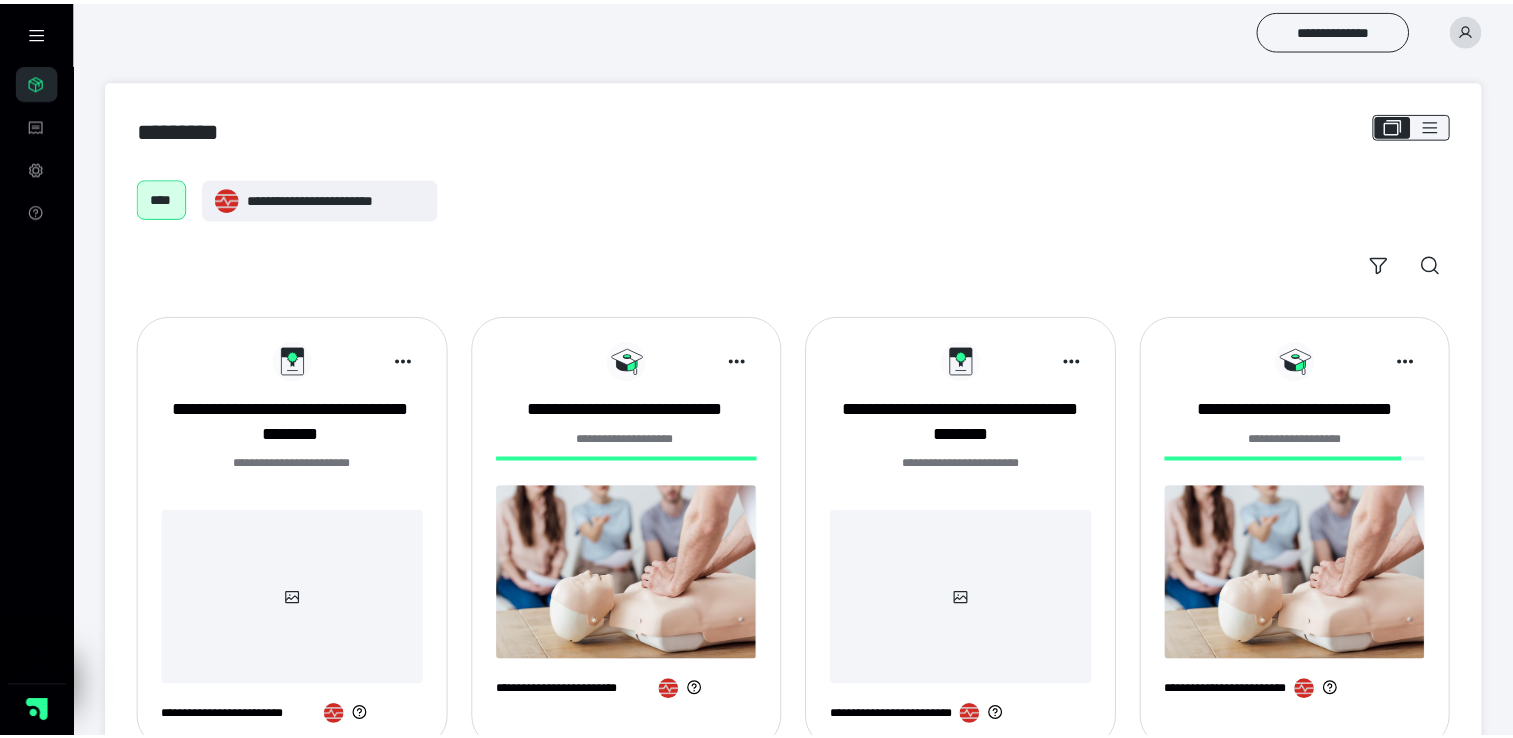 scroll, scrollTop: 0, scrollLeft: 0, axis: both 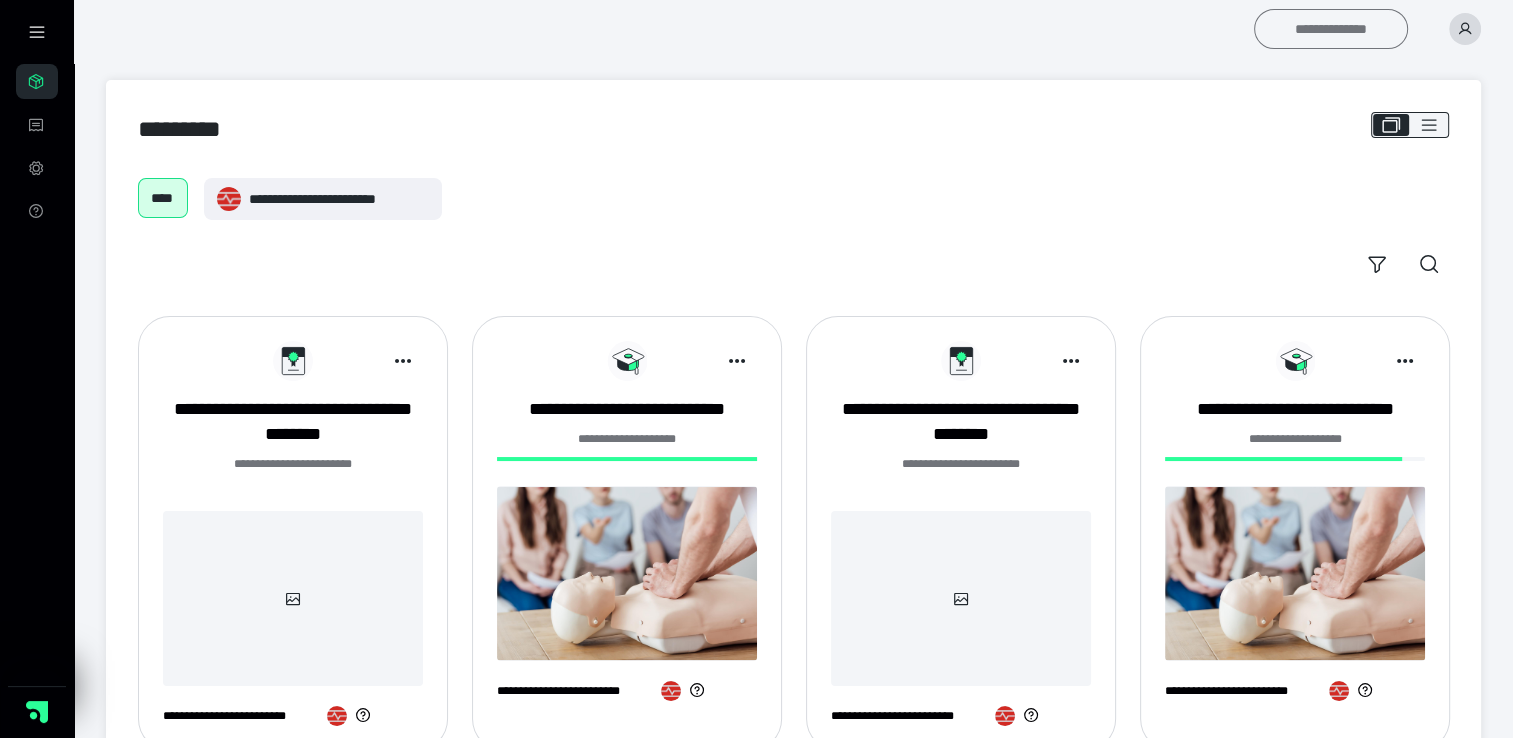 click on "**********" at bounding box center [1331, 29] 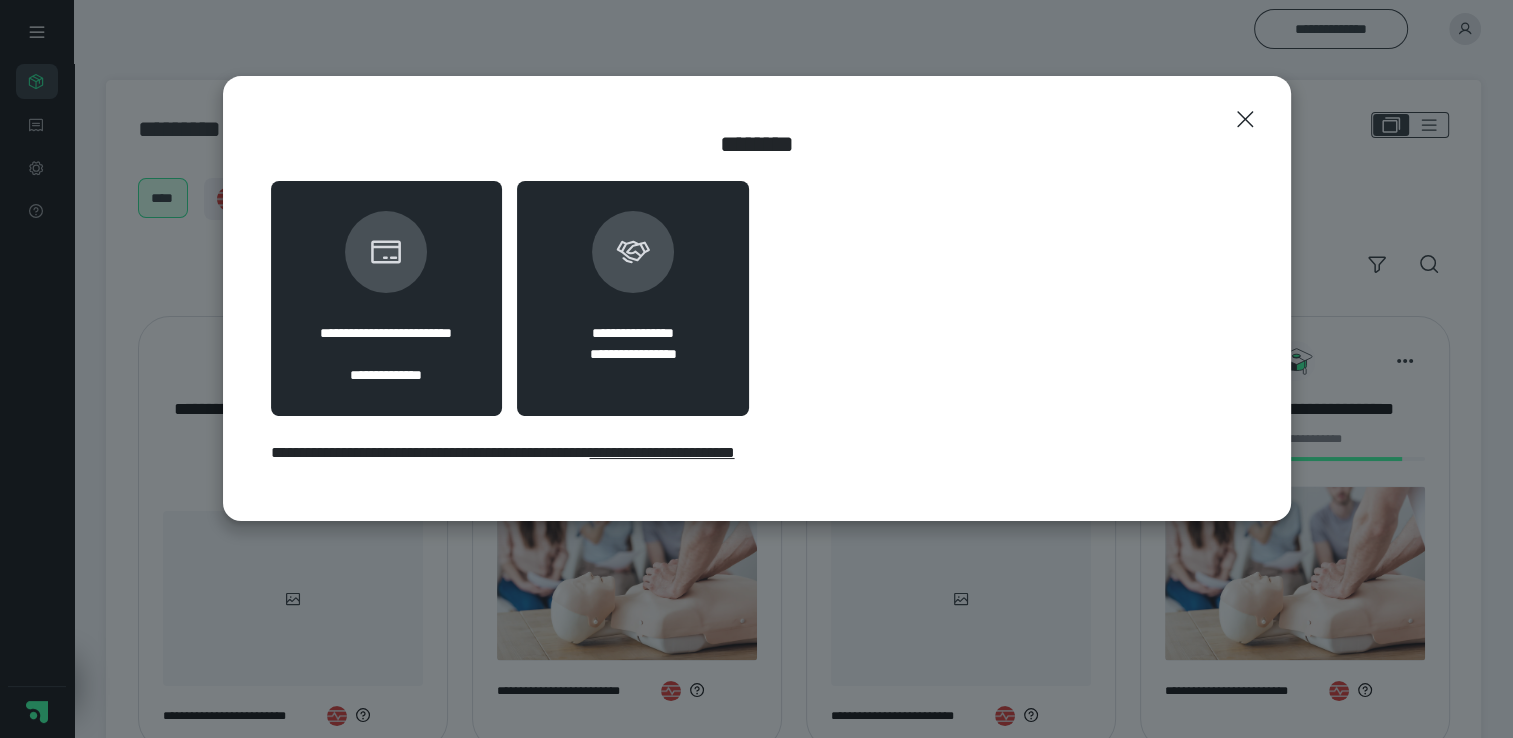 click at bounding box center [633, 252] 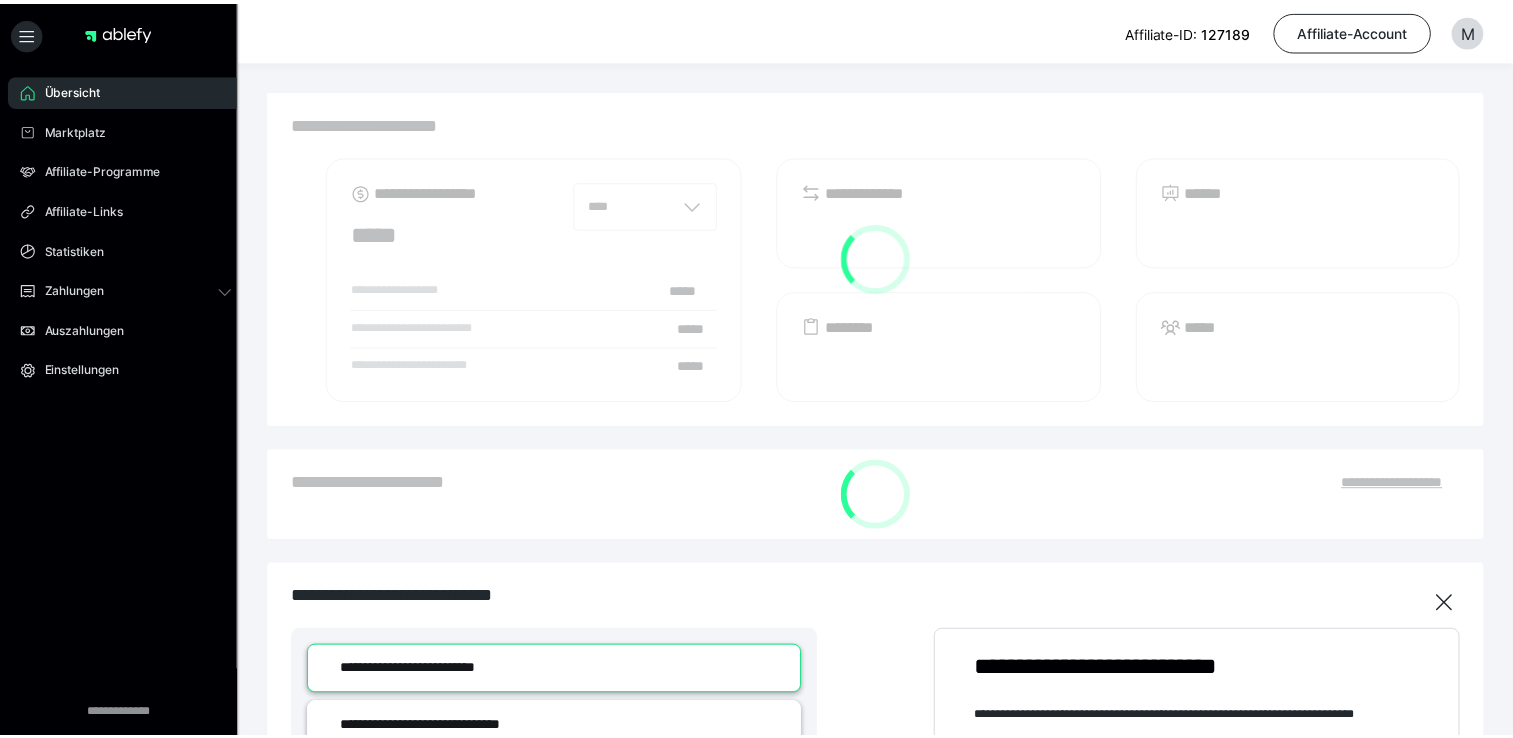 scroll, scrollTop: 0, scrollLeft: 0, axis: both 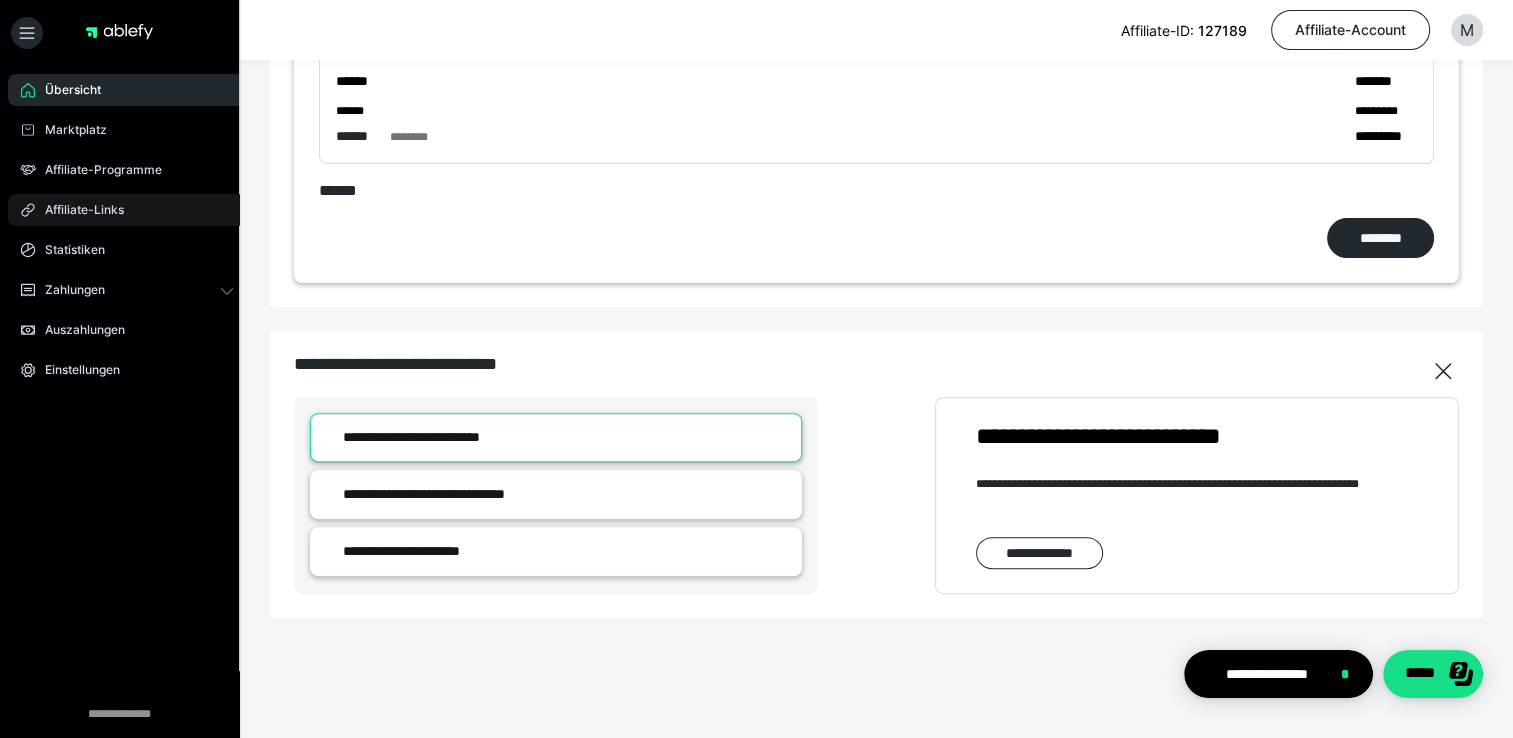 click on "Affiliate-Links" at bounding box center (77, 210) 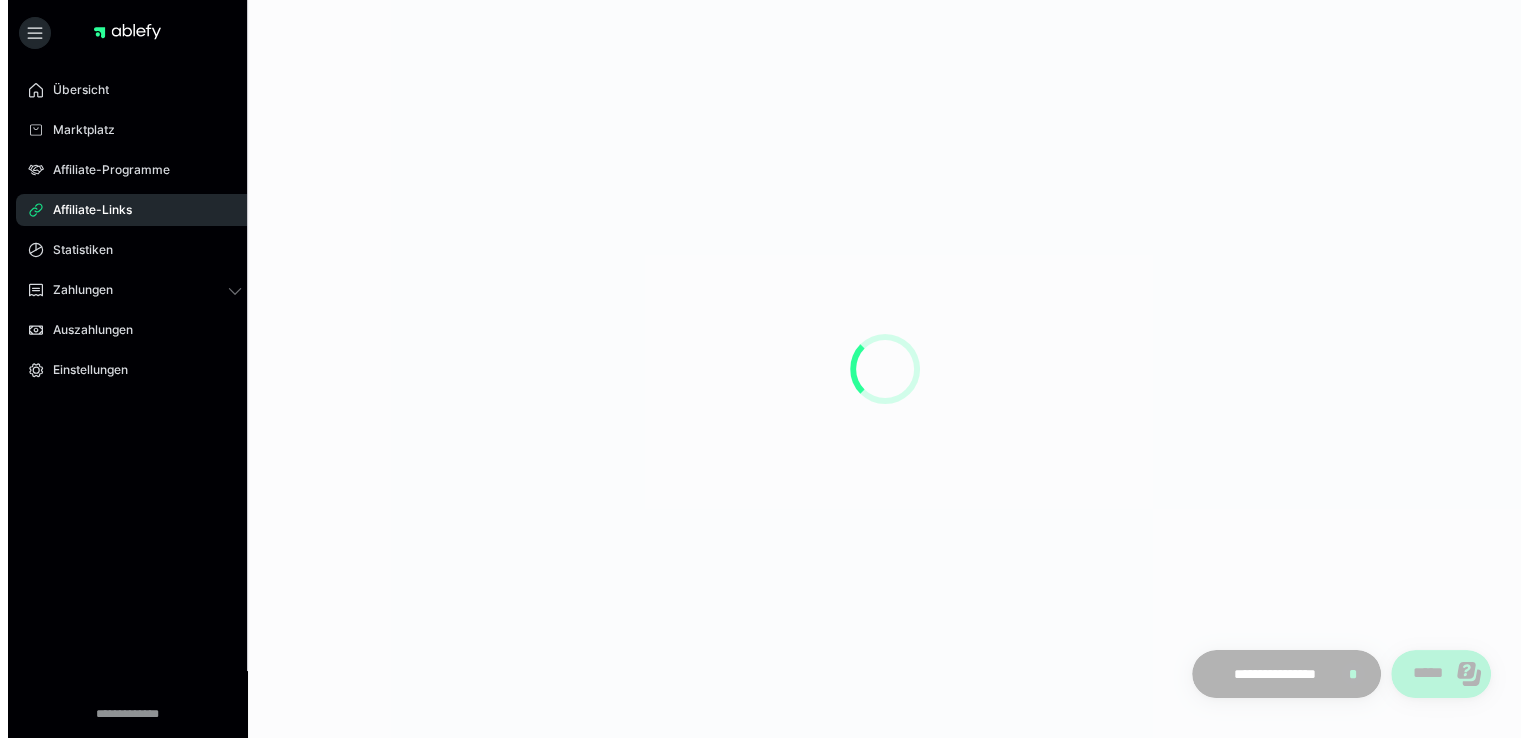 scroll, scrollTop: 0, scrollLeft: 0, axis: both 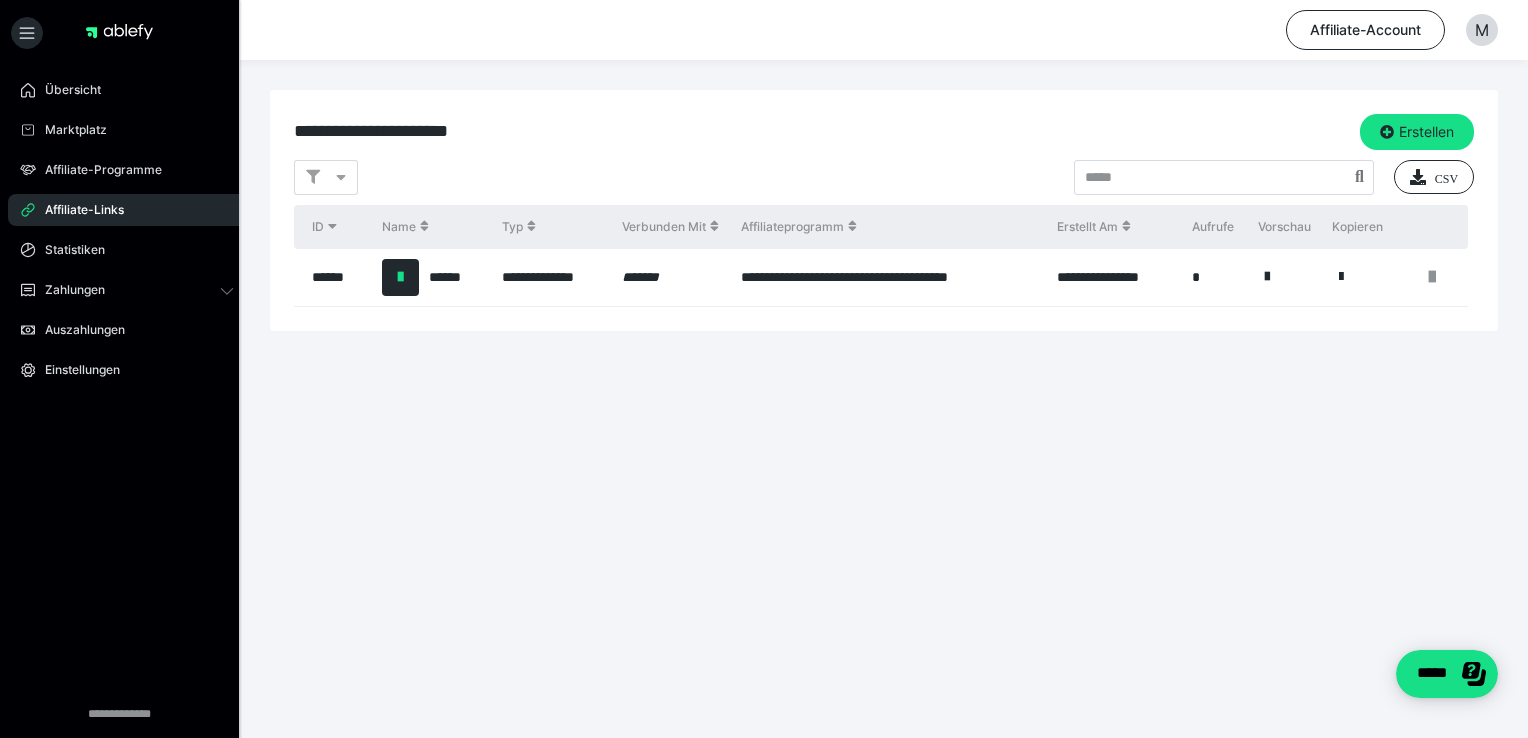 click at bounding box center (400, 277) 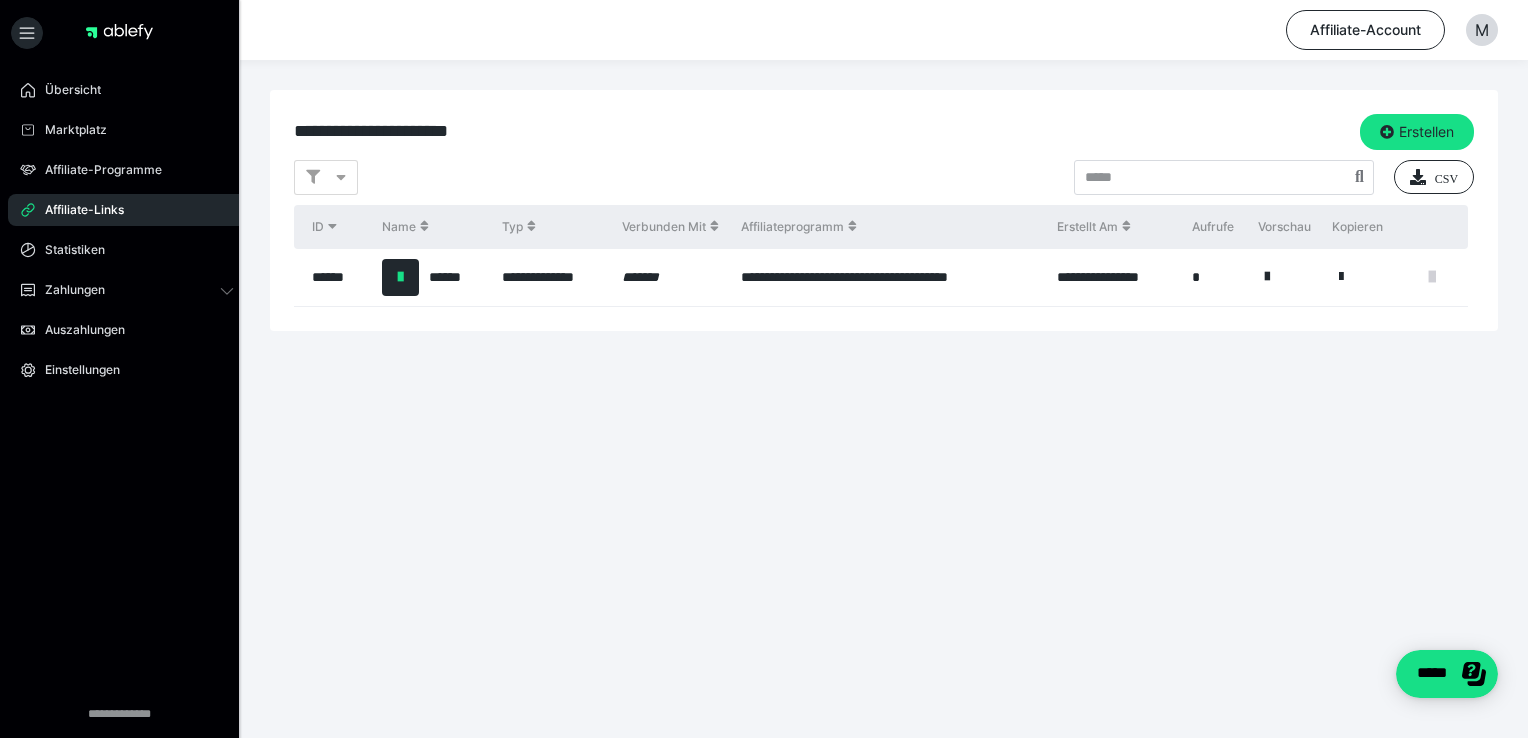 click at bounding box center [1432, 277] 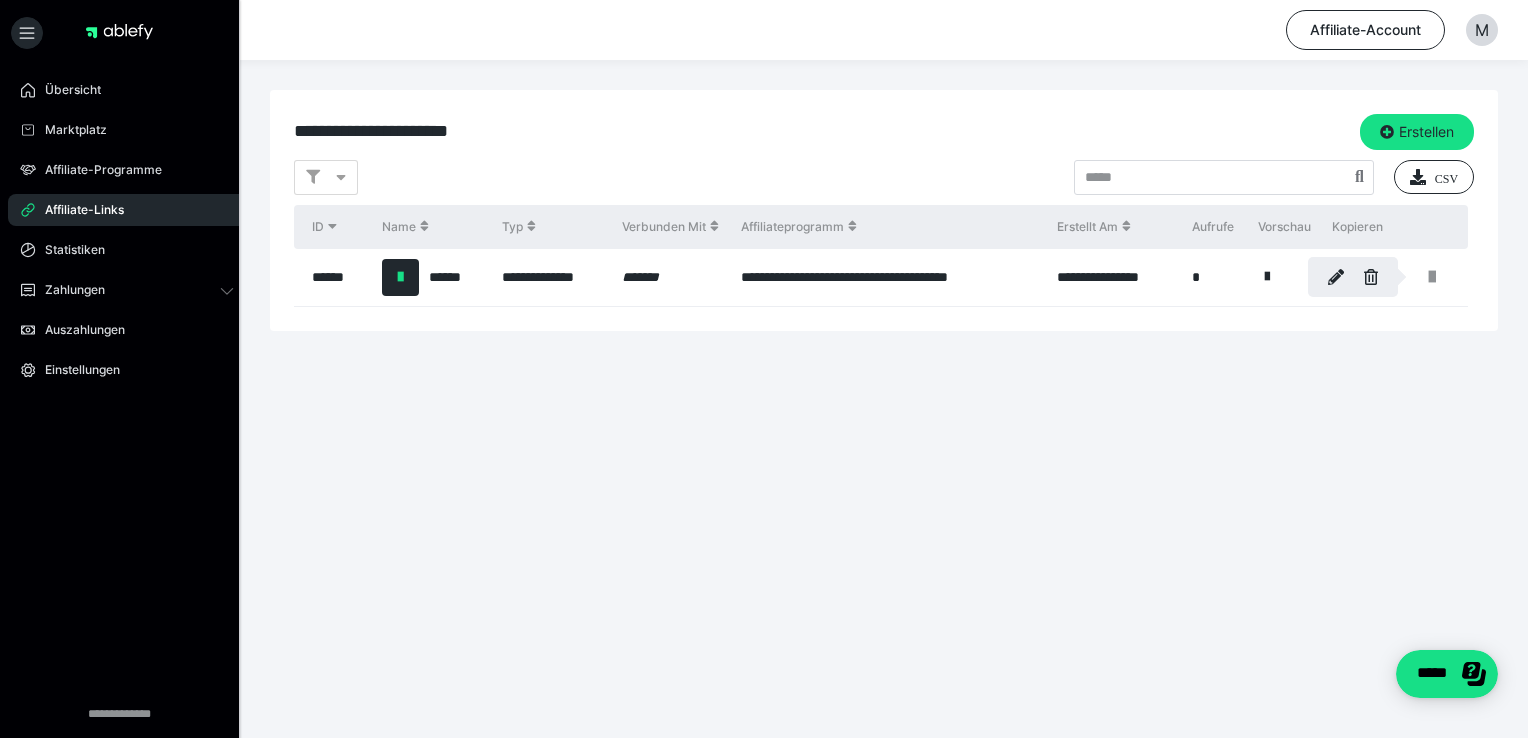 click at bounding box center (764, 369) 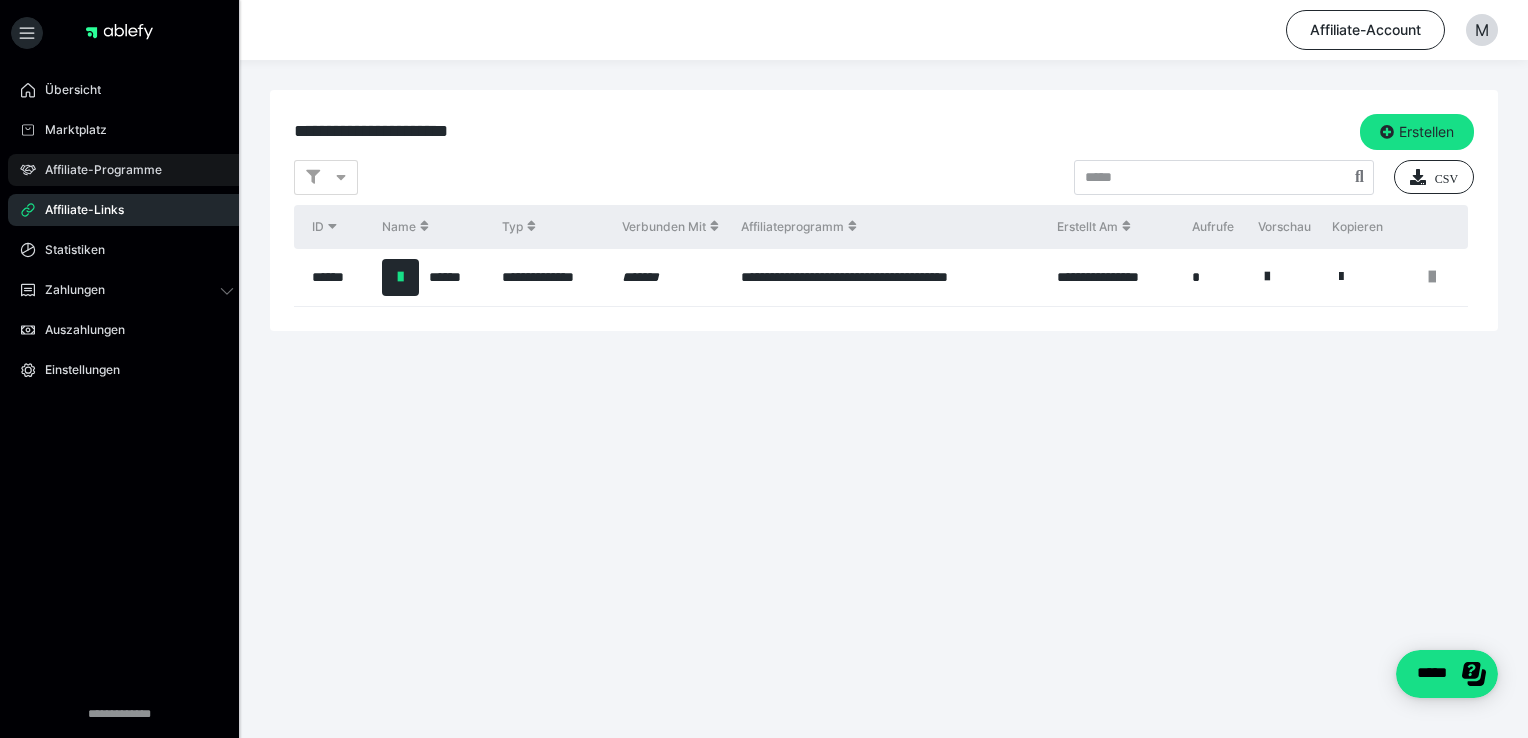 click on "Affiliate-Programme" at bounding box center [96, 170] 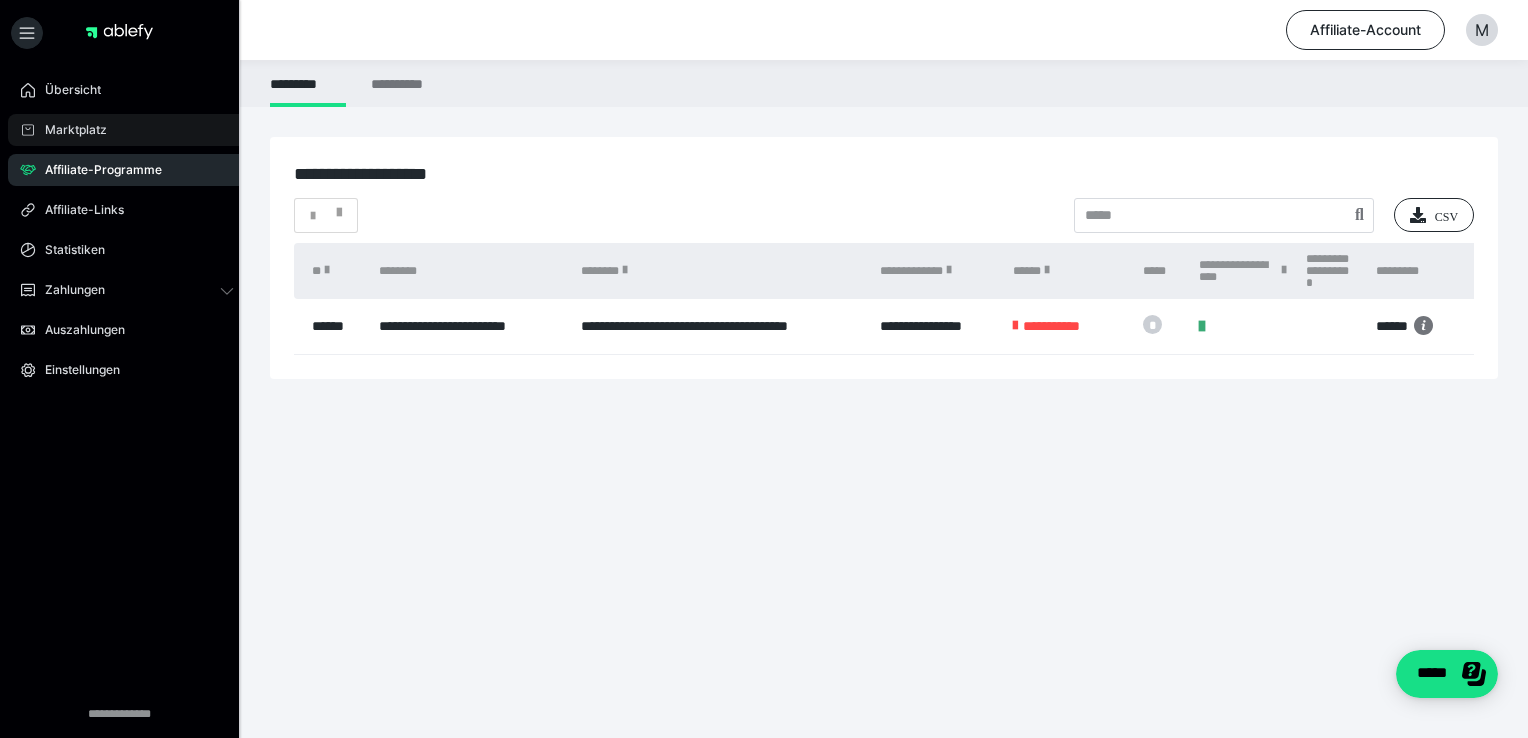 click on "Marktplatz" at bounding box center [69, 130] 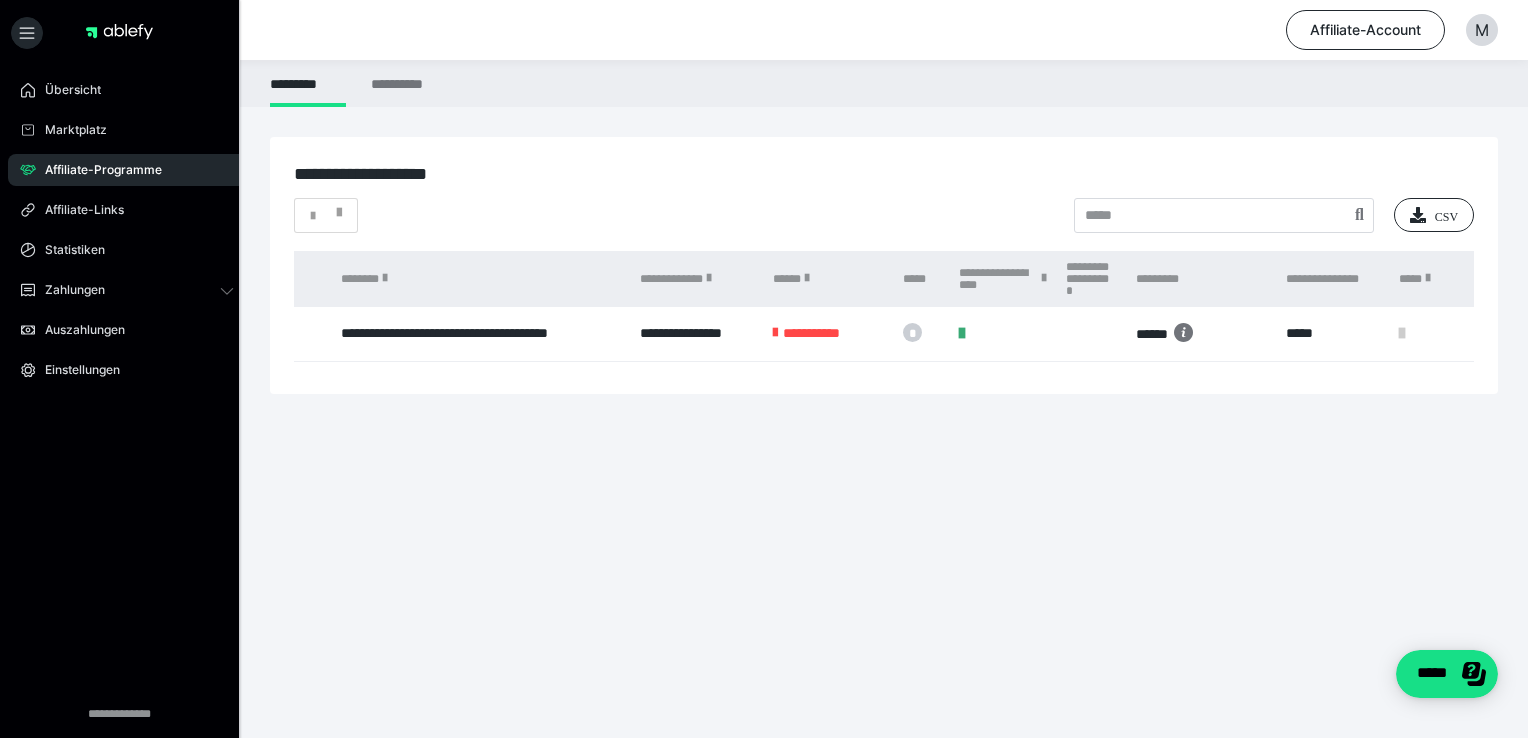 scroll, scrollTop: 0, scrollLeft: 243, axis: horizontal 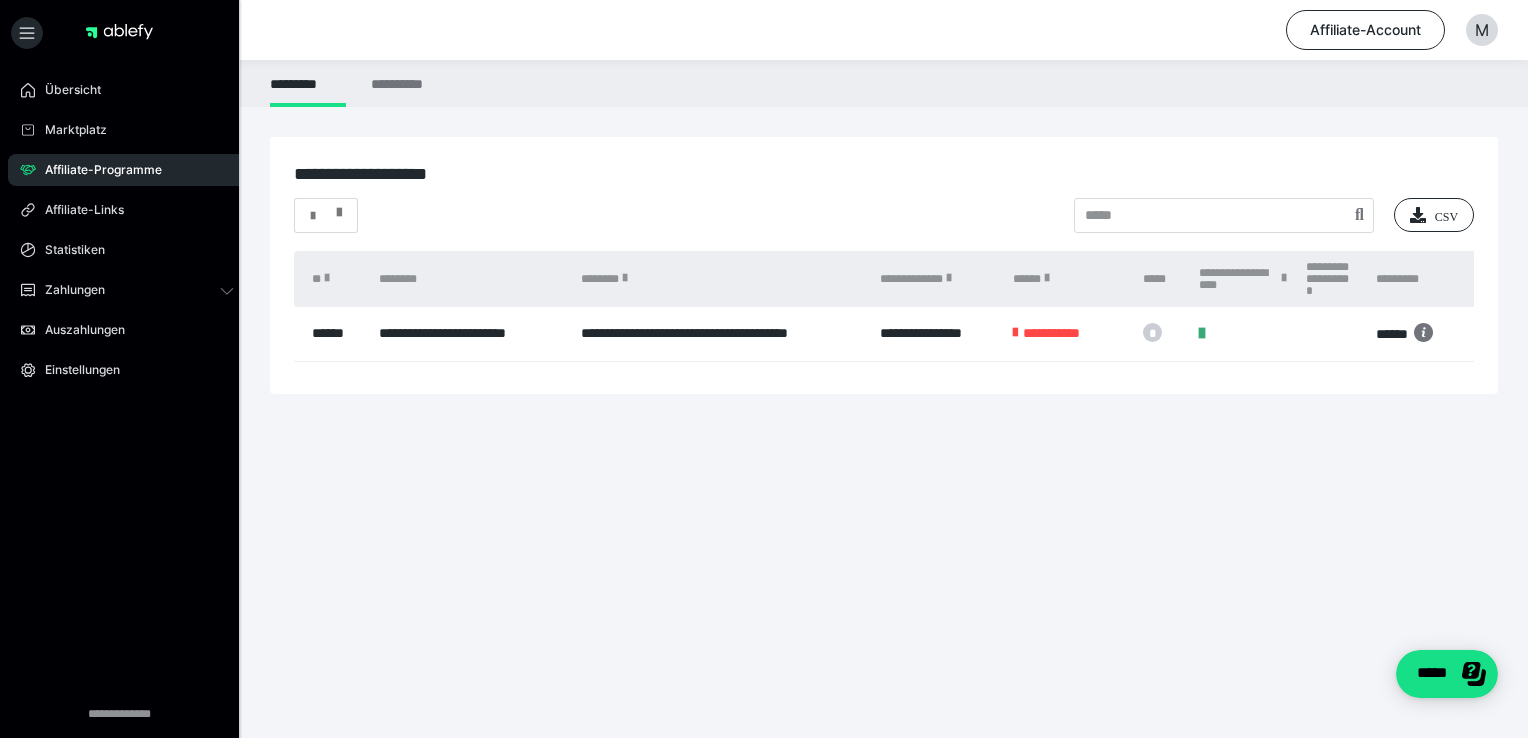 click at bounding box center [339, 208] 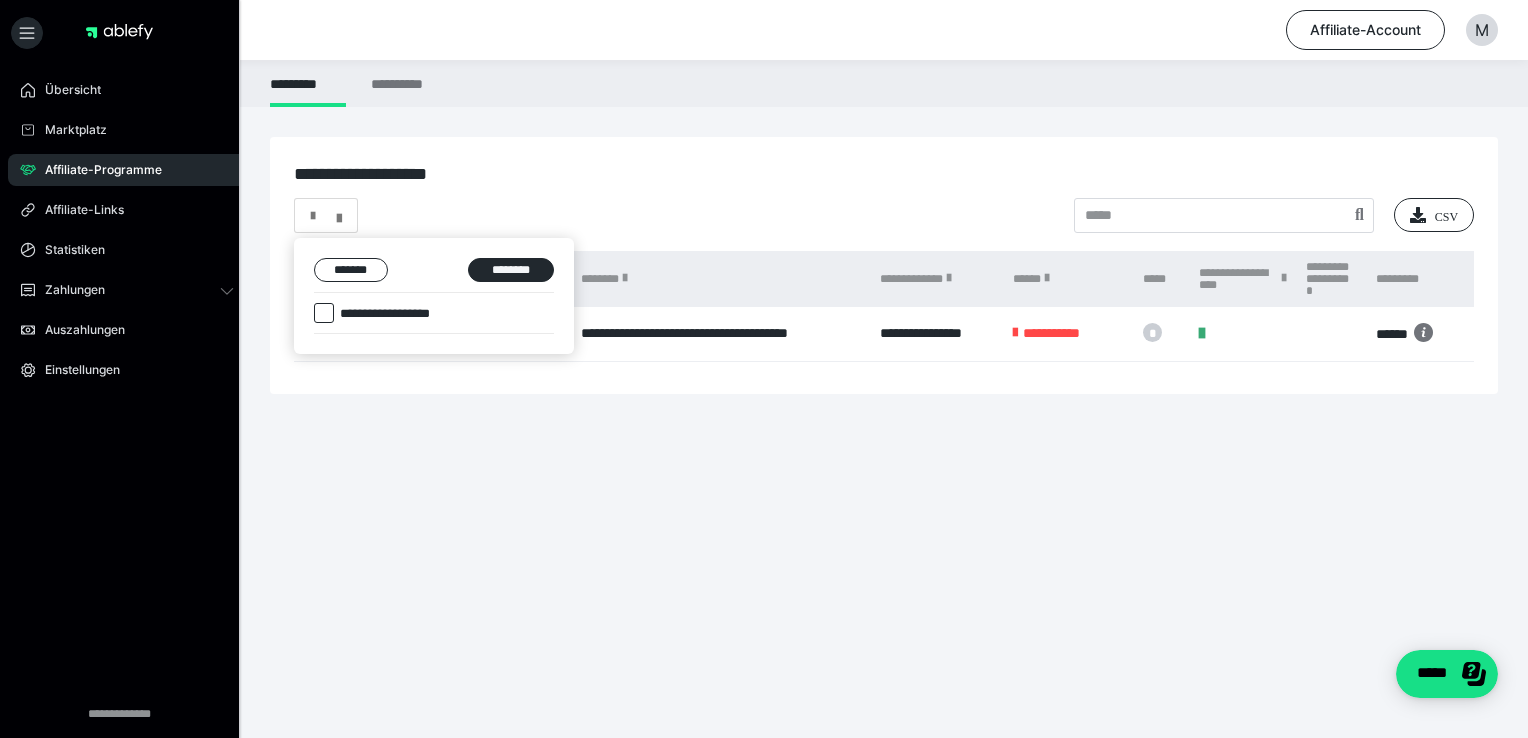 click at bounding box center [324, 313] 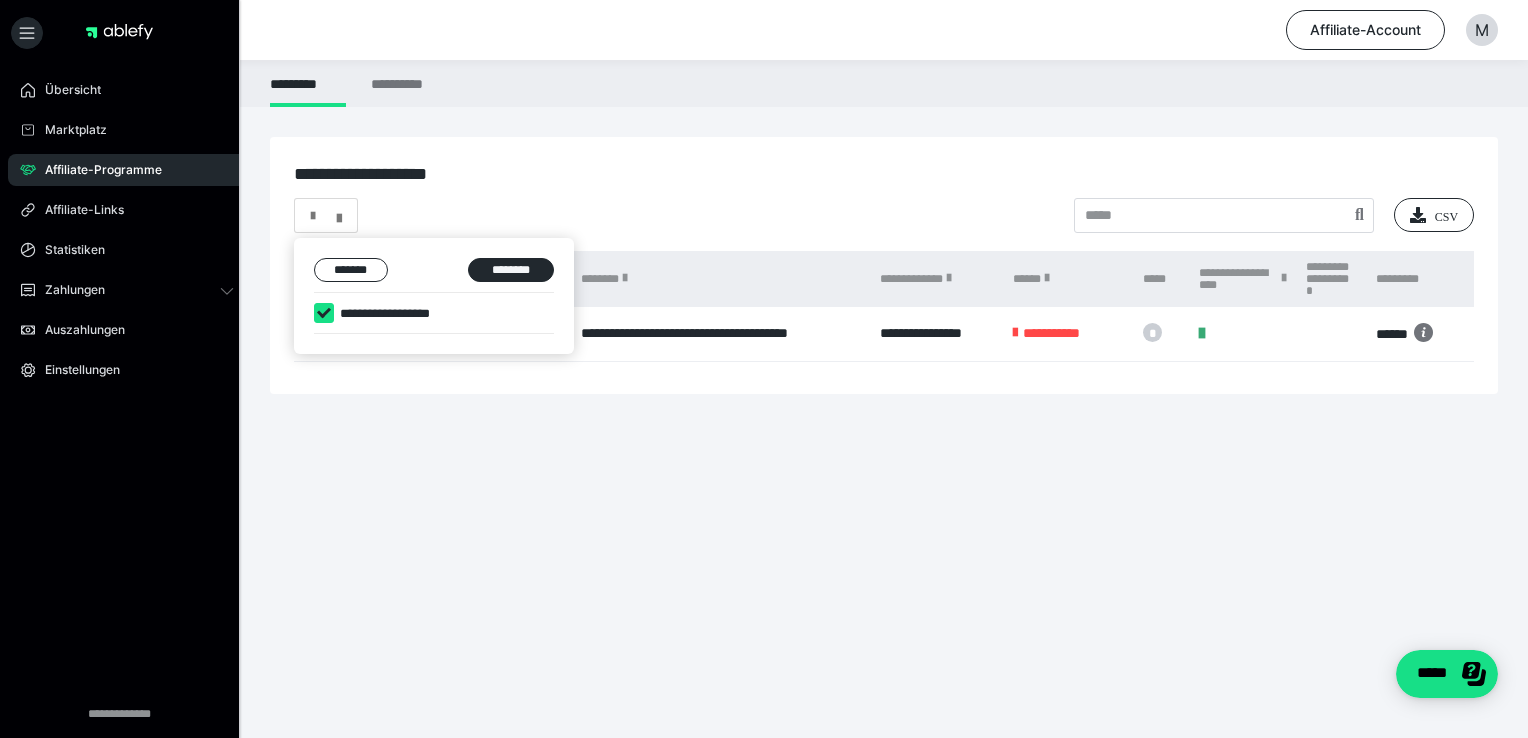 checkbox on "****" 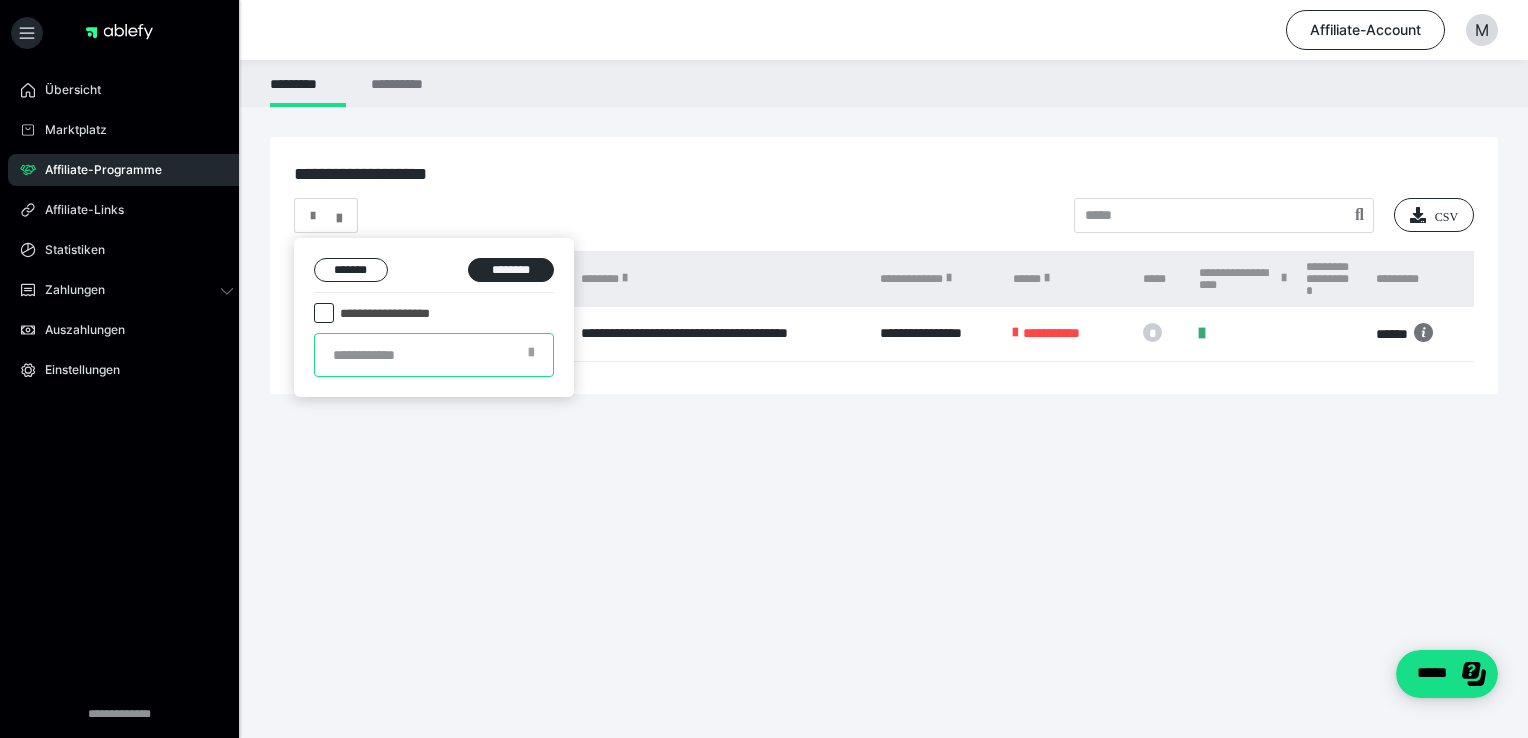 click at bounding box center (434, 355) 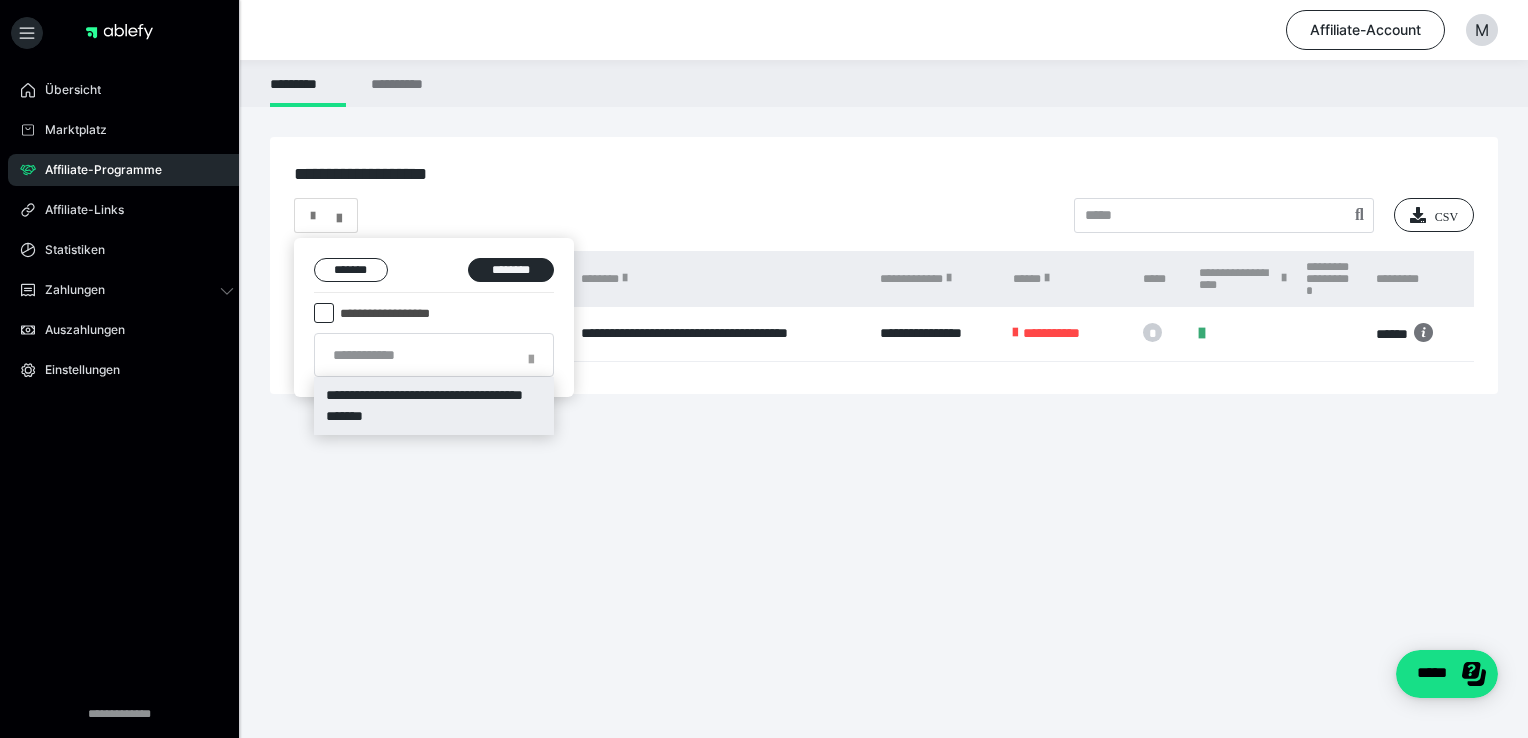 click on "**********" at bounding box center (434, 406) 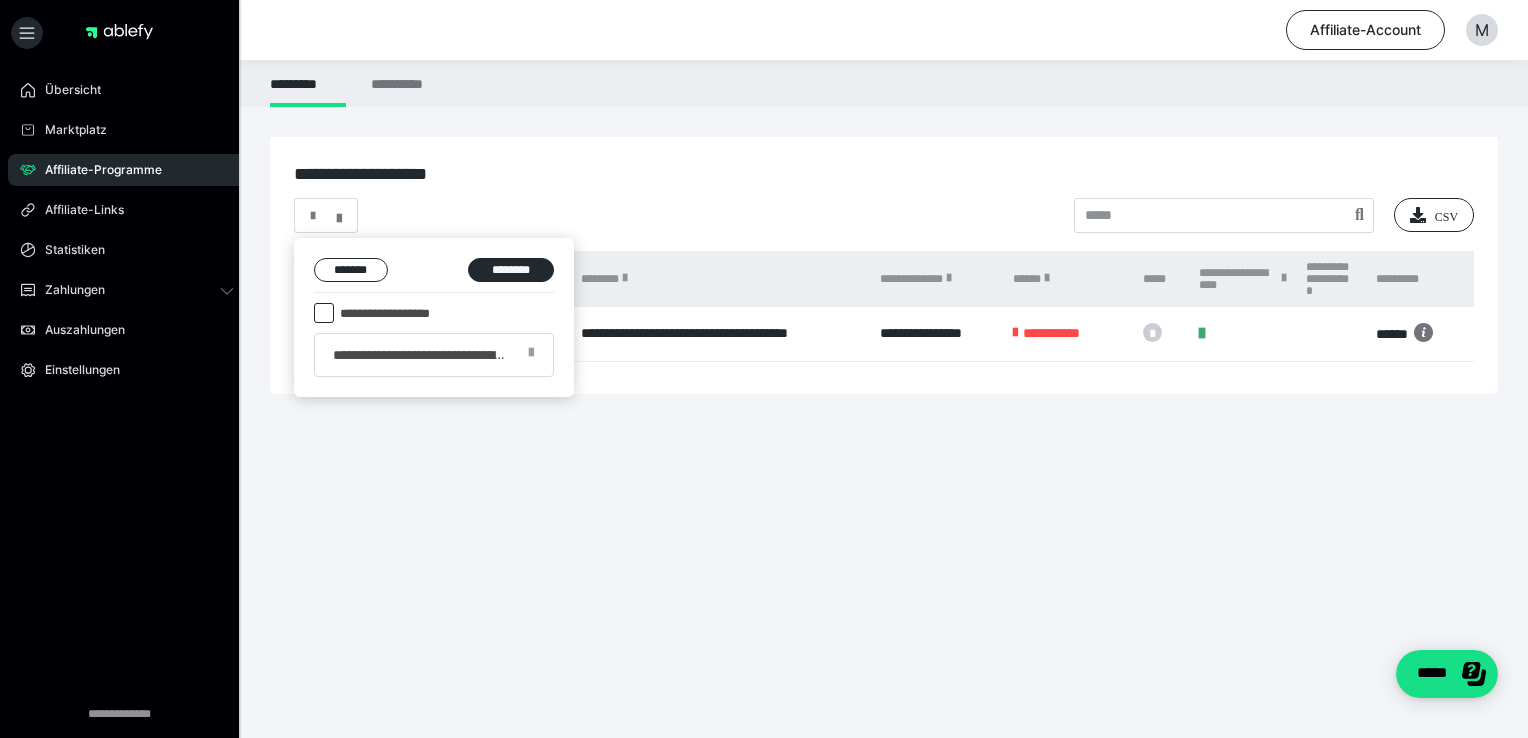 click at bounding box center (764, 369) 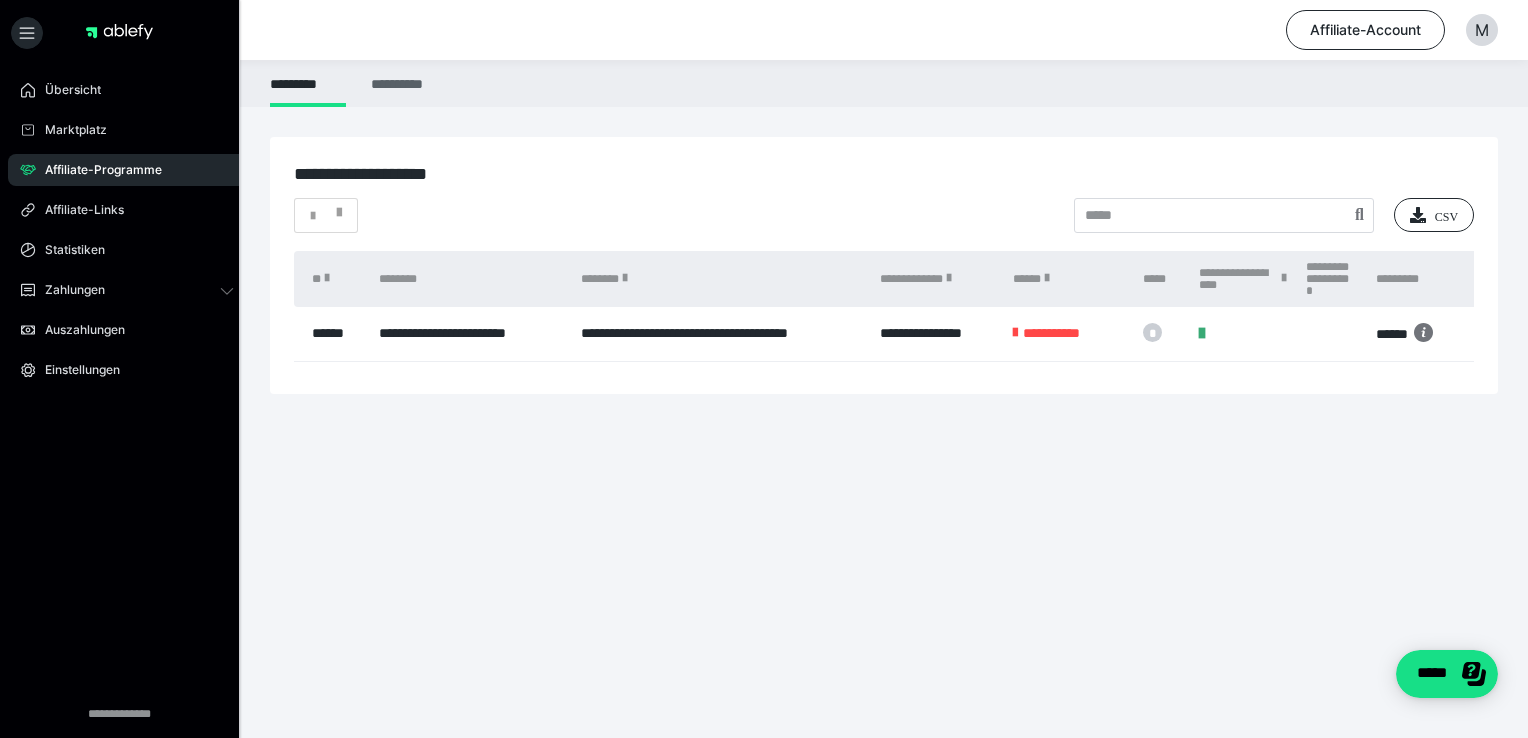 click on "**********" at bounding box center (400, 83) 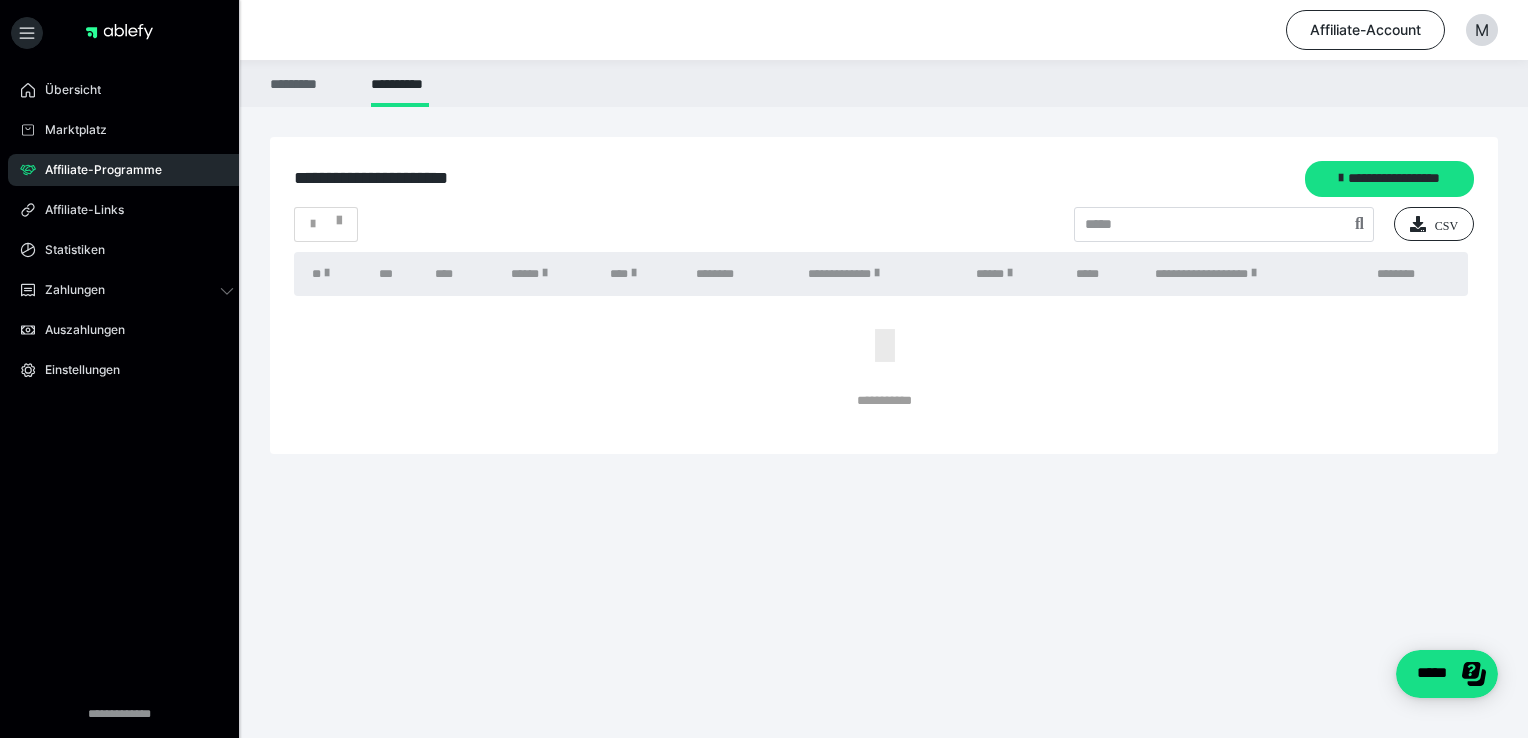 click on "*********" at bounding box center (308, 83) 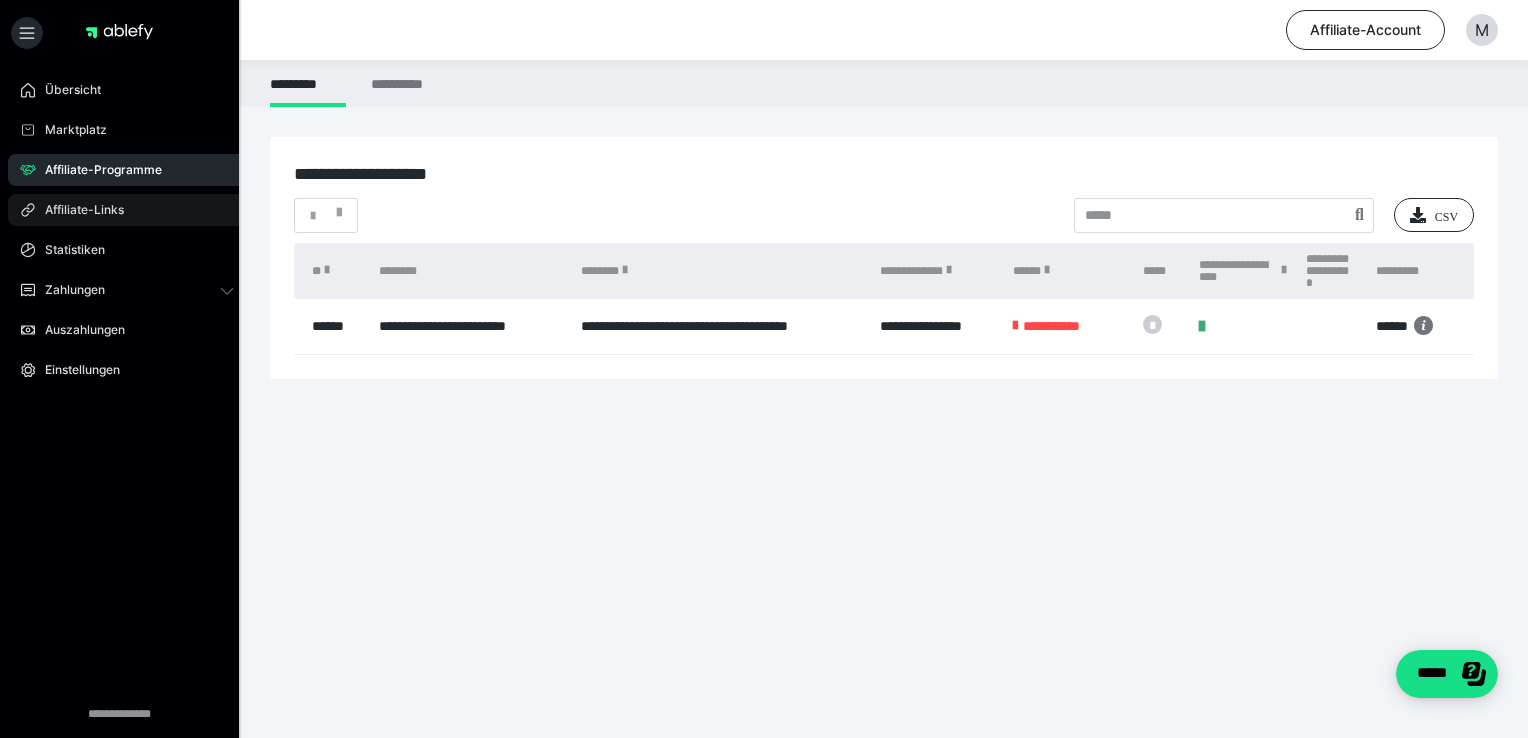 click on "Affiliate-Links" at bounding box center (77, 210) 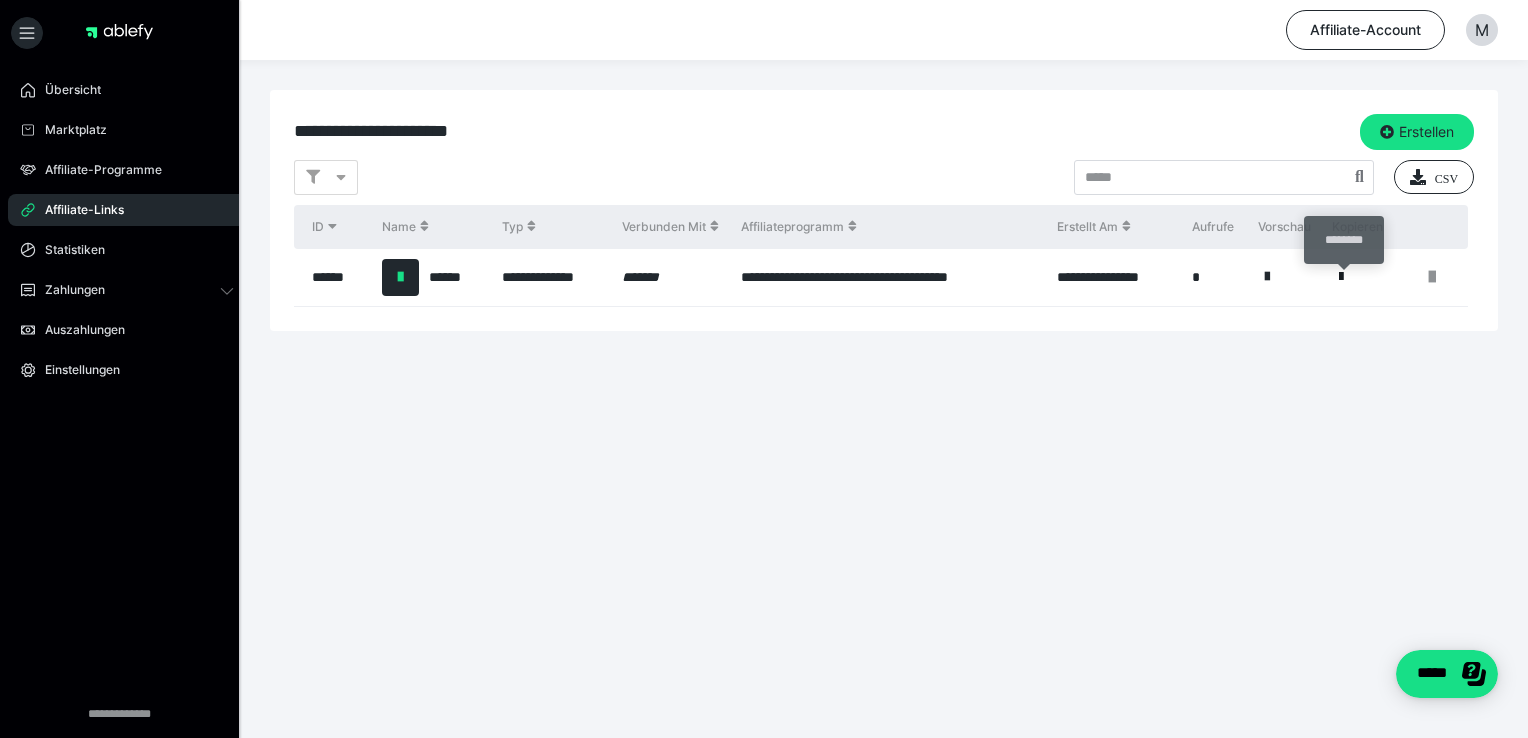 click at bounding box center [1341, 277] 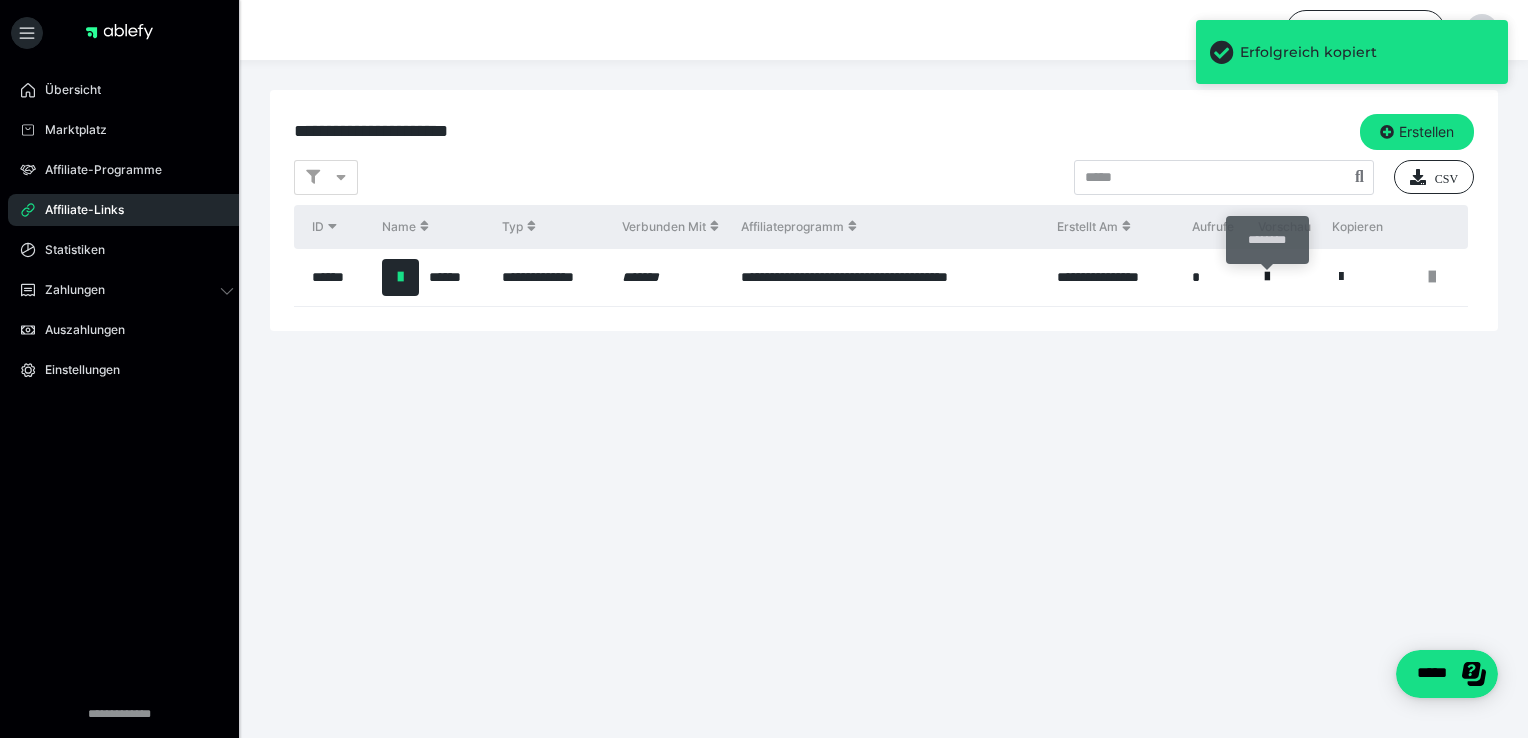 click at bounding box center (1267, 277) 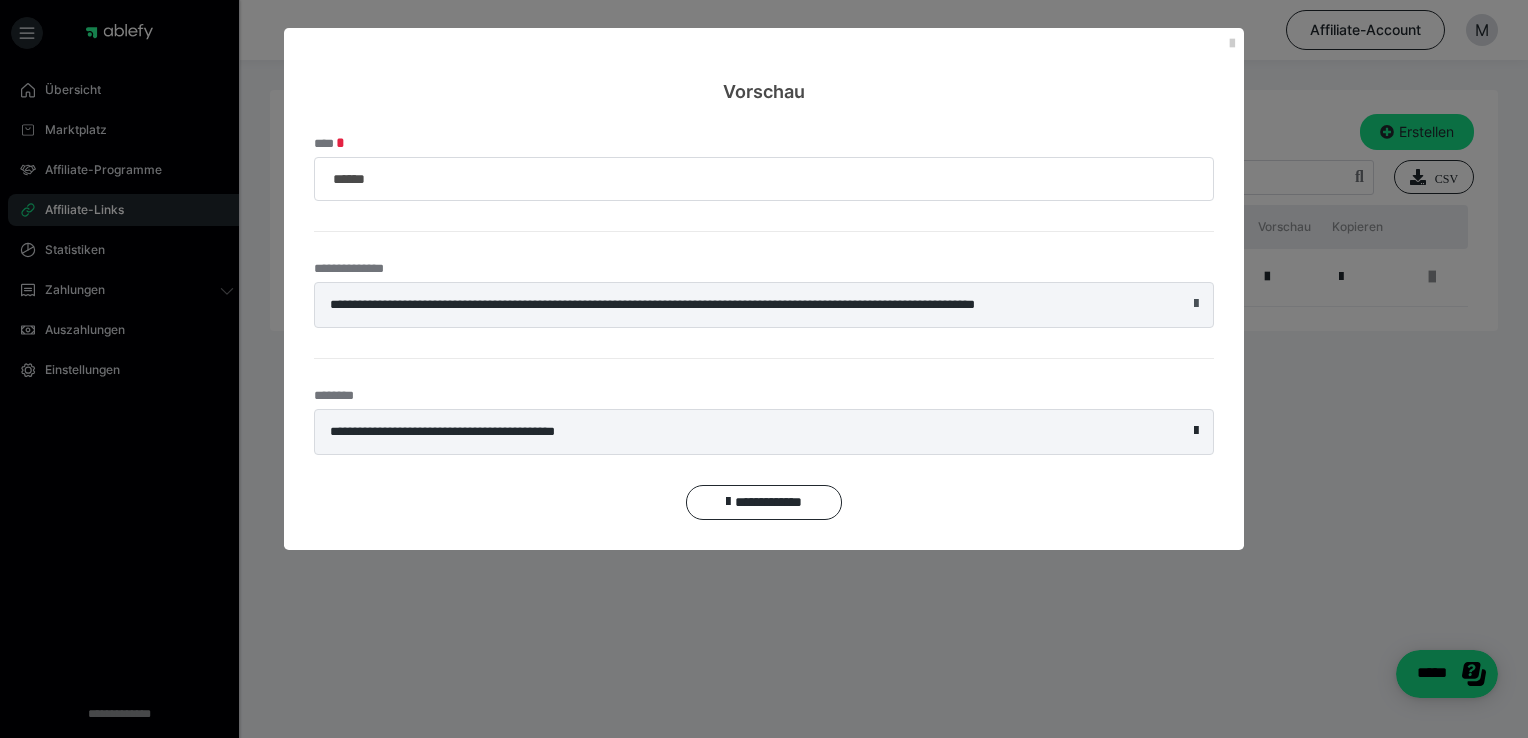 click at bounding box center (1196, 304) 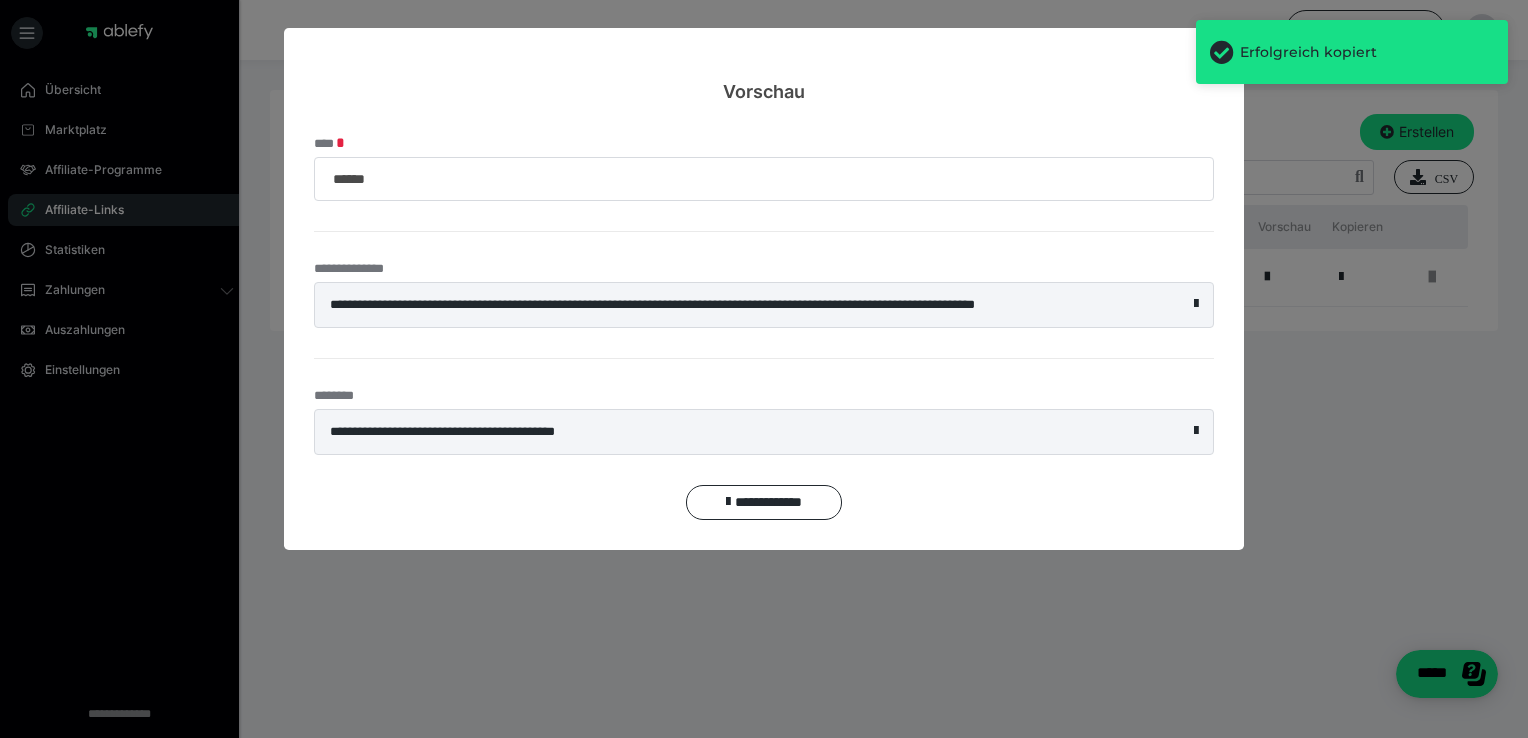 click at bounding box center (1196, 81) 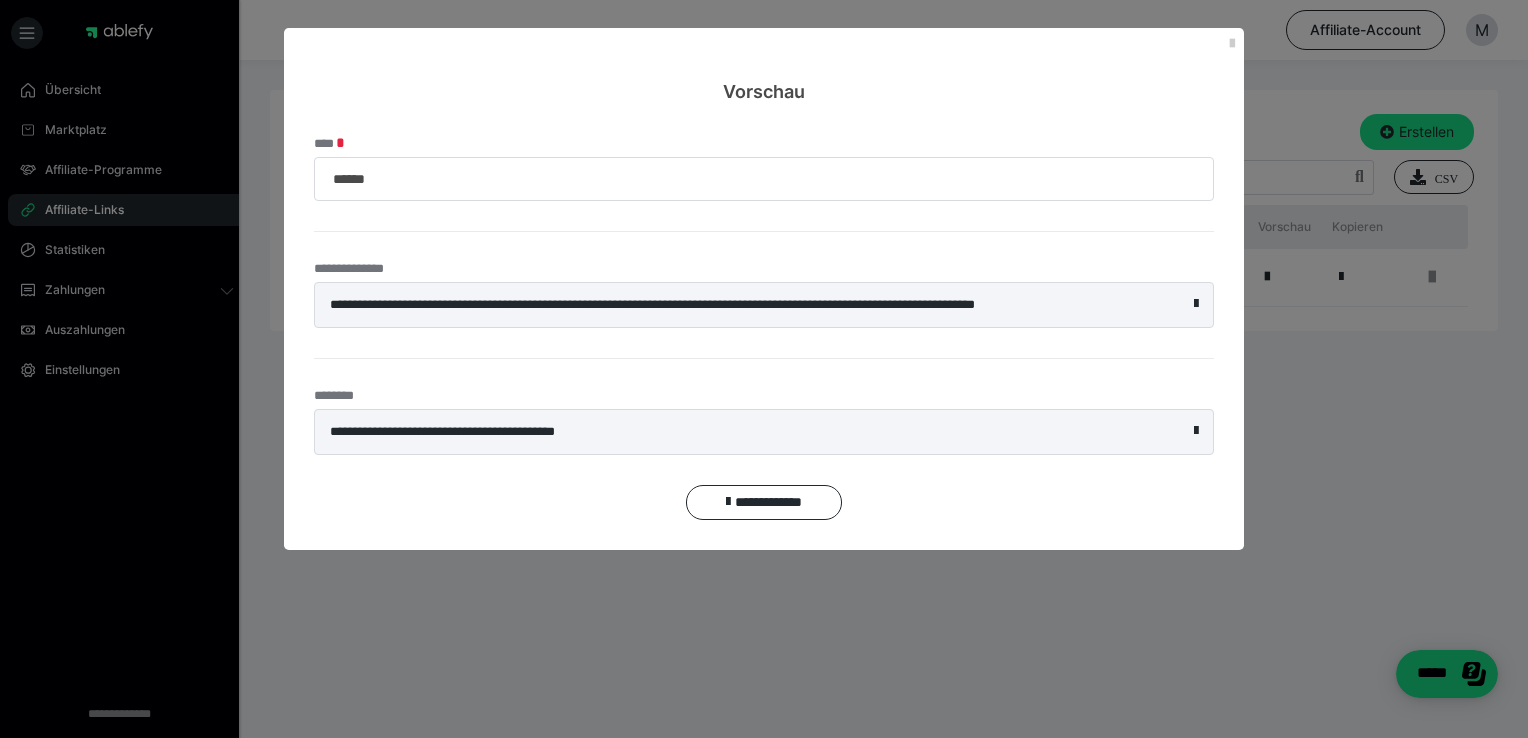 click on "**********" at bounding box center (764, 257) 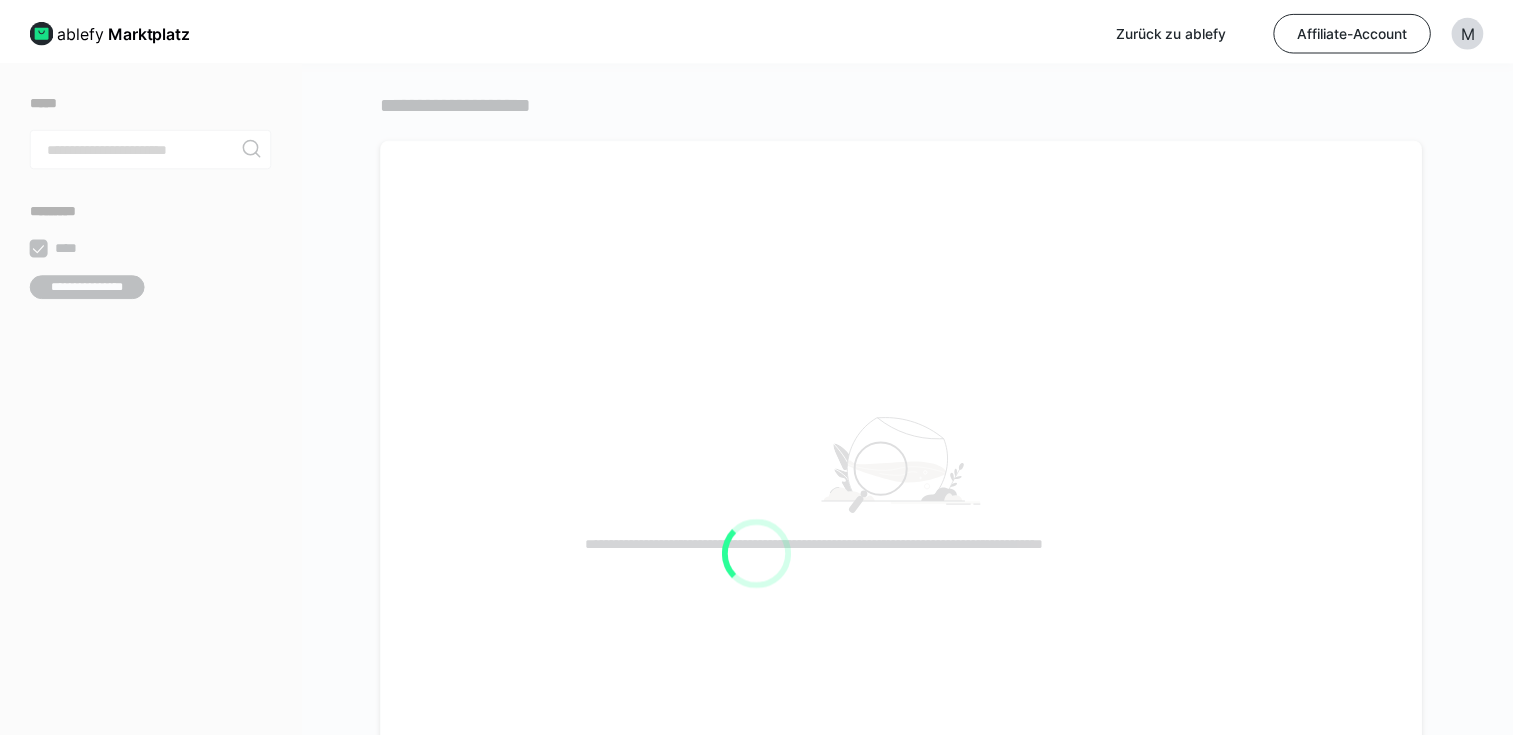 scroll, scrollTop: 0, scrollLeft: 0, axis: both 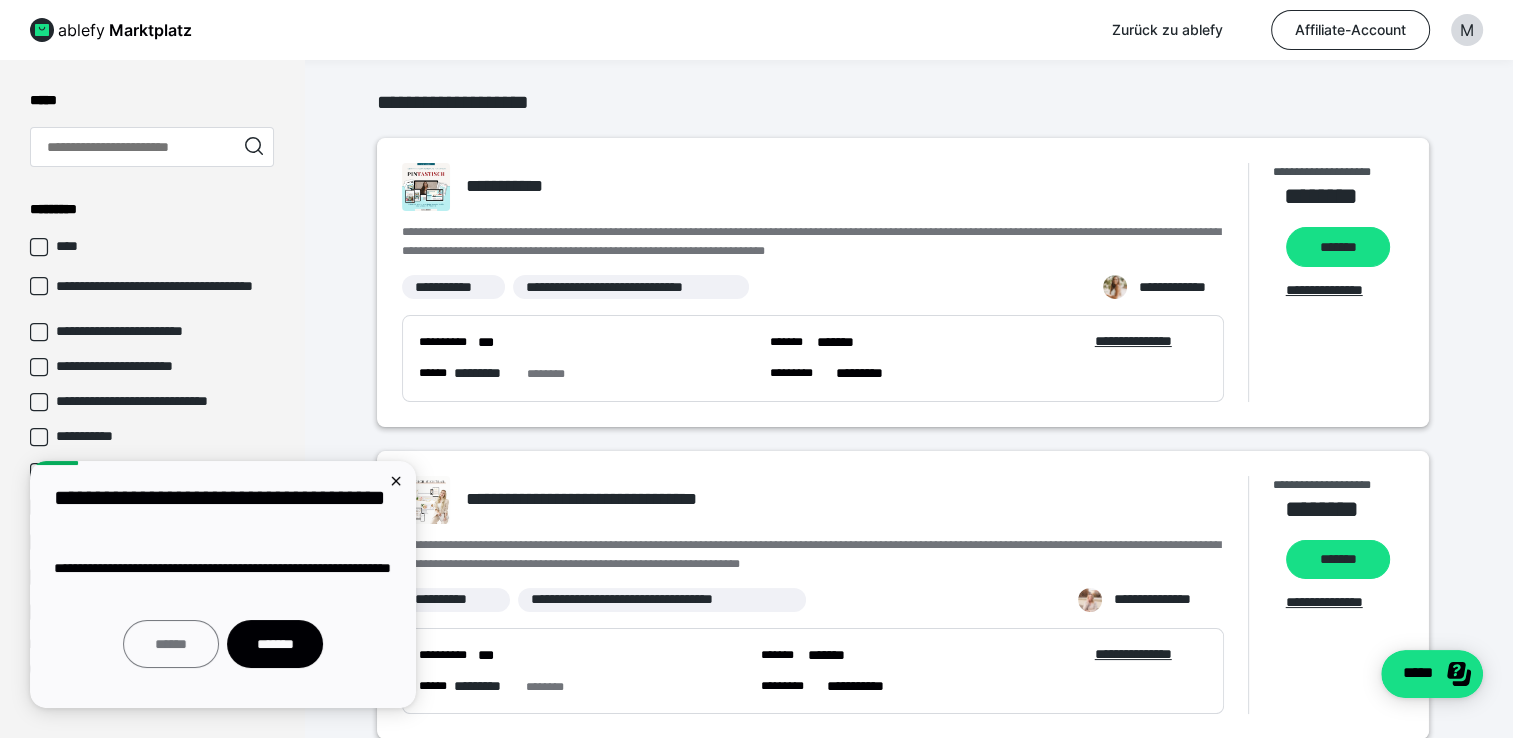 click on "******" at bounding box center [171, 644] 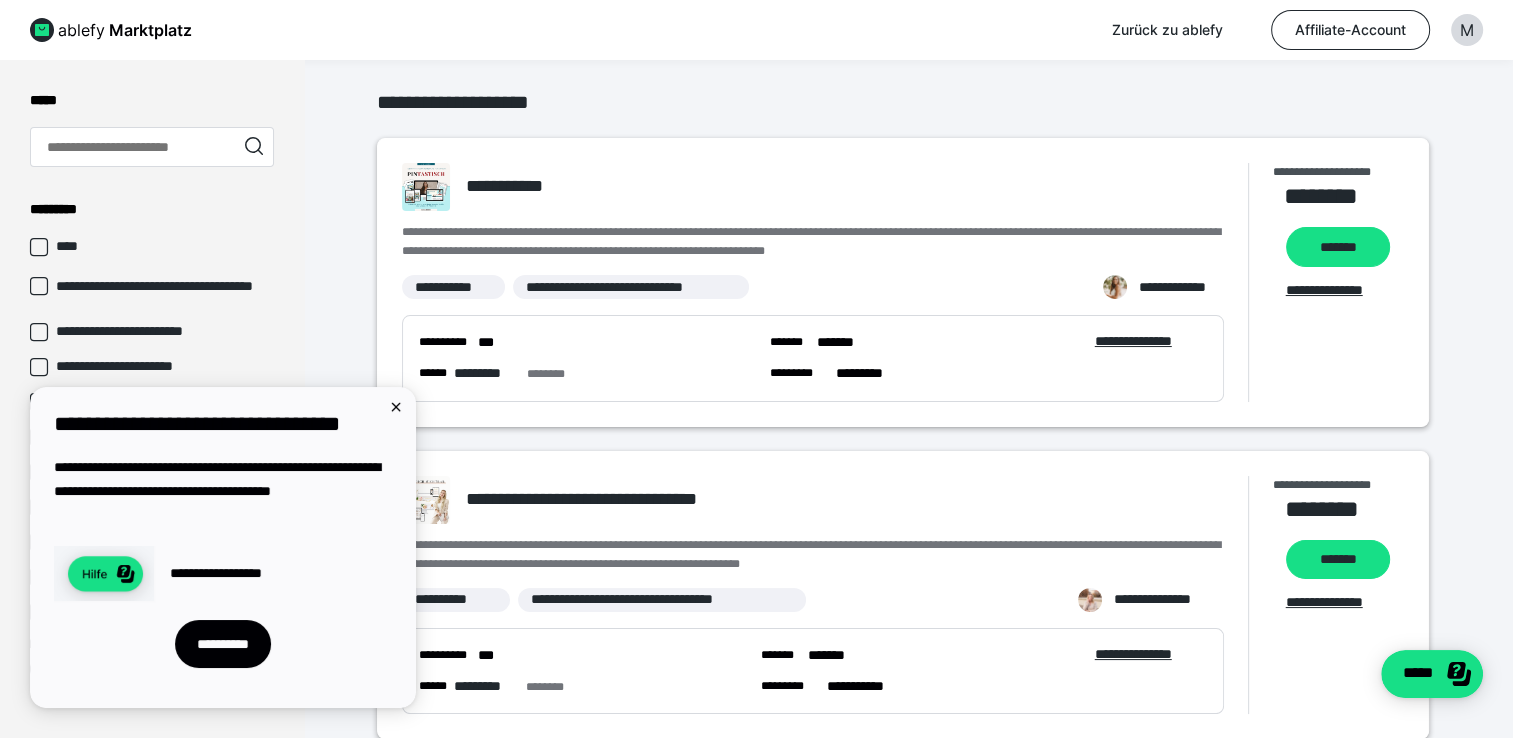 scroll, scrollTop: 0, scrollLeft: 0, axis: both 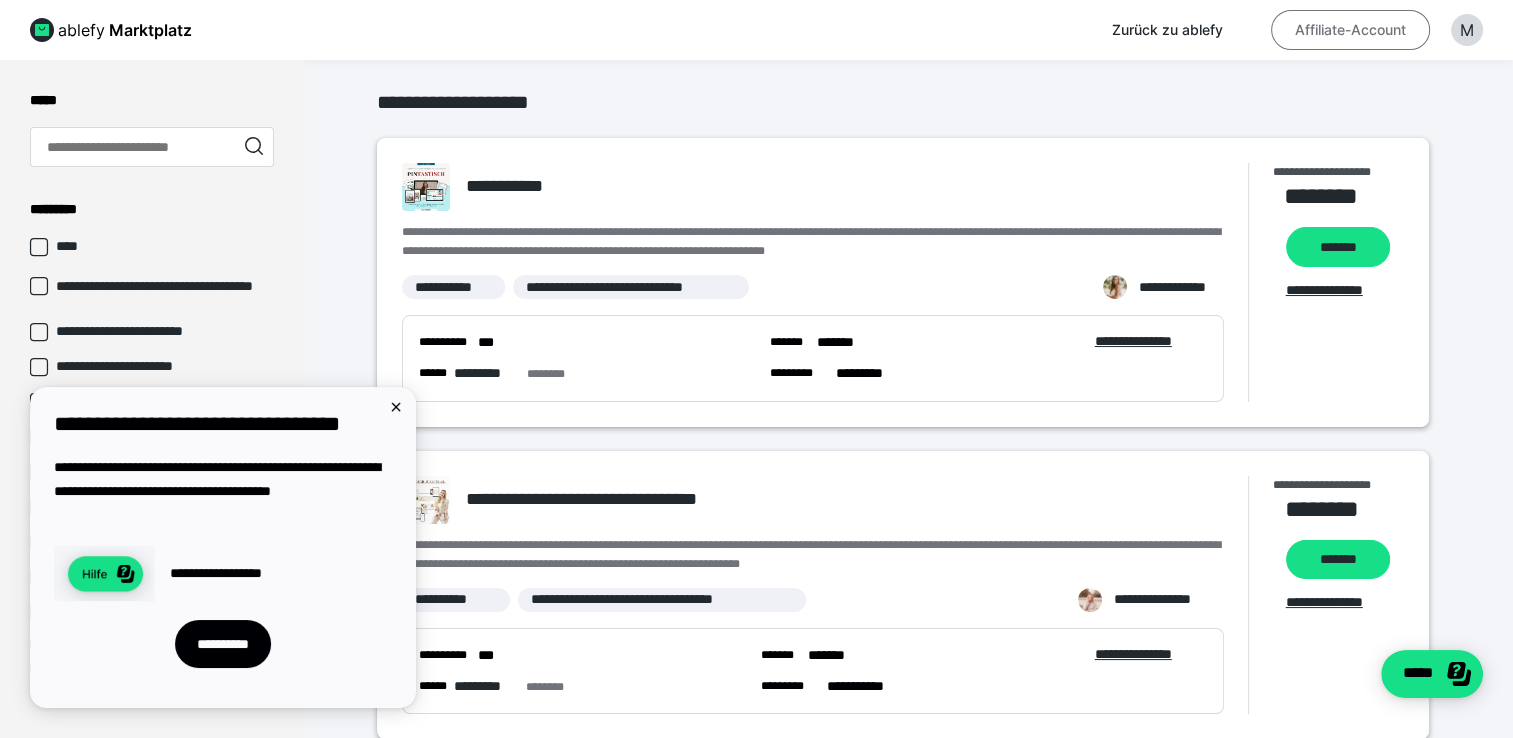click on "Affiliate-Account" at bounding box center (1350, 30) 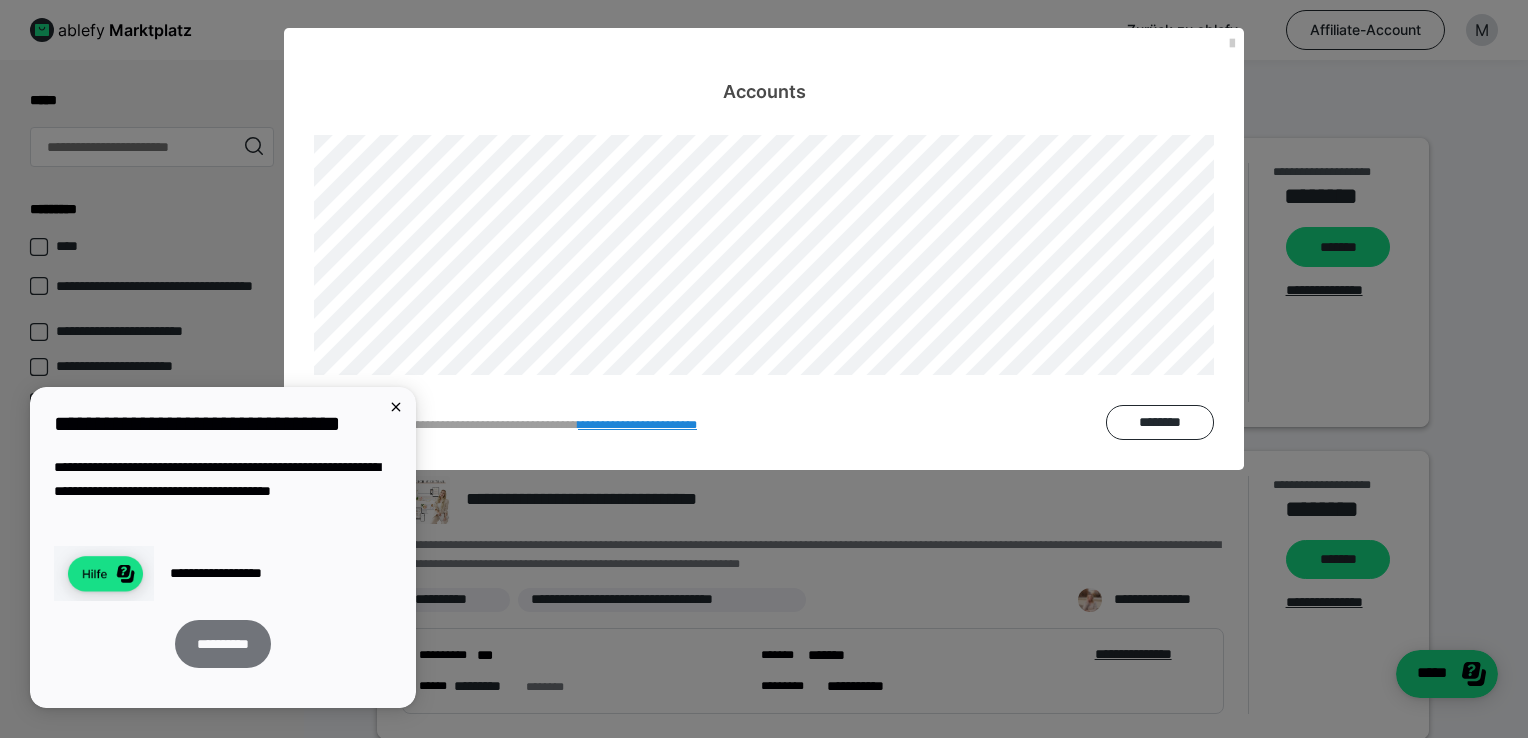 click on "**********" at bounding box center (223, 644) 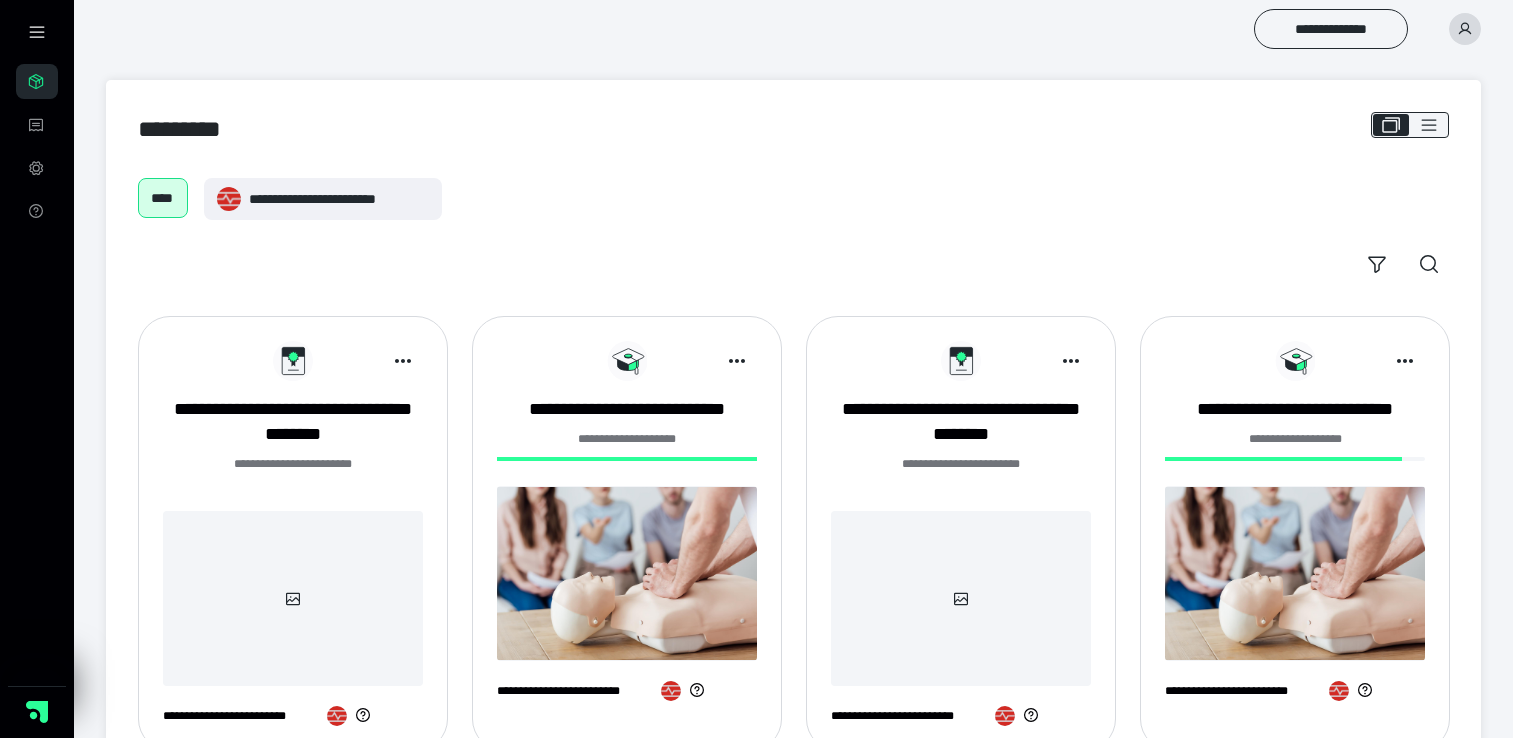 scroll, scrollTop: 0, scrollLeft: 0, axis: both 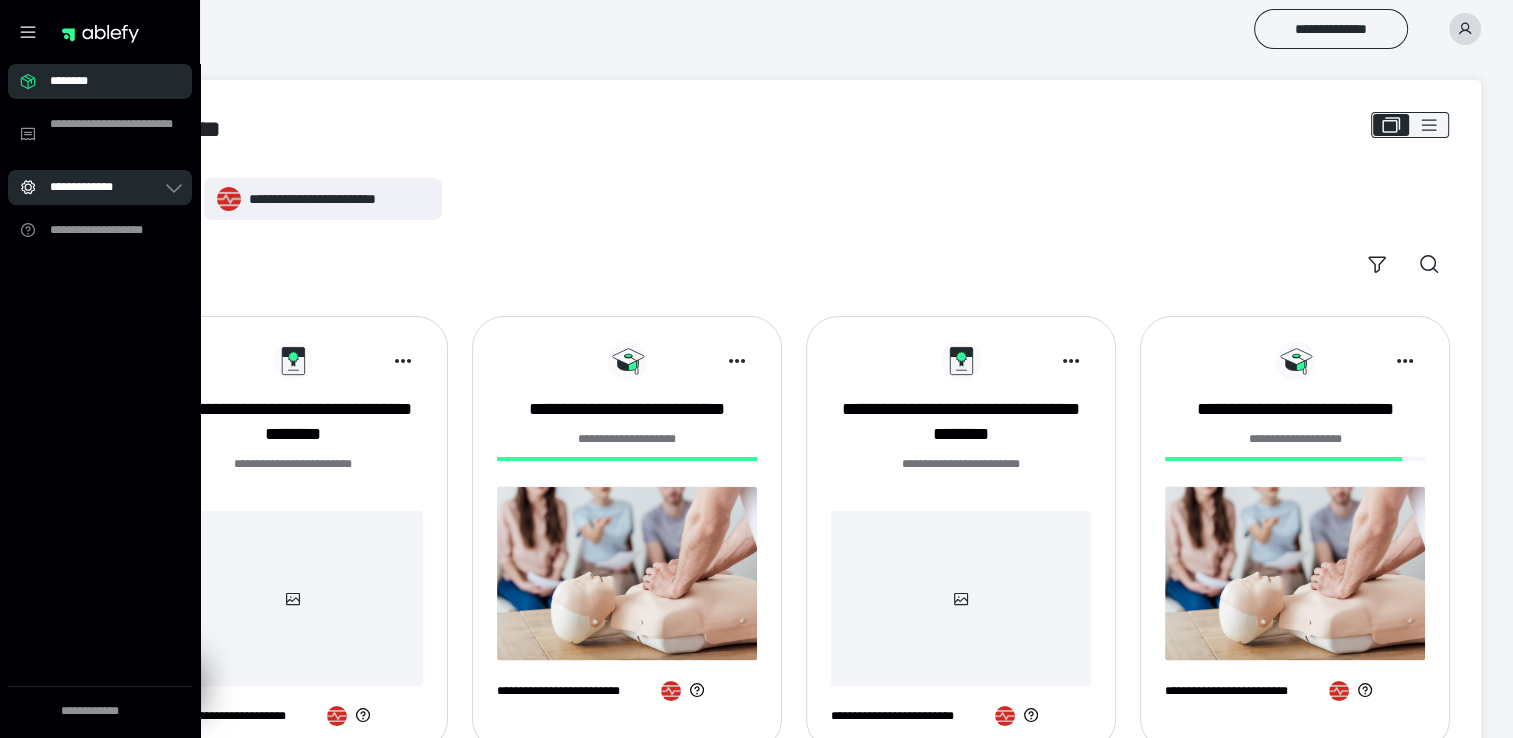 click on "**********" at bounding box center [106, 187] 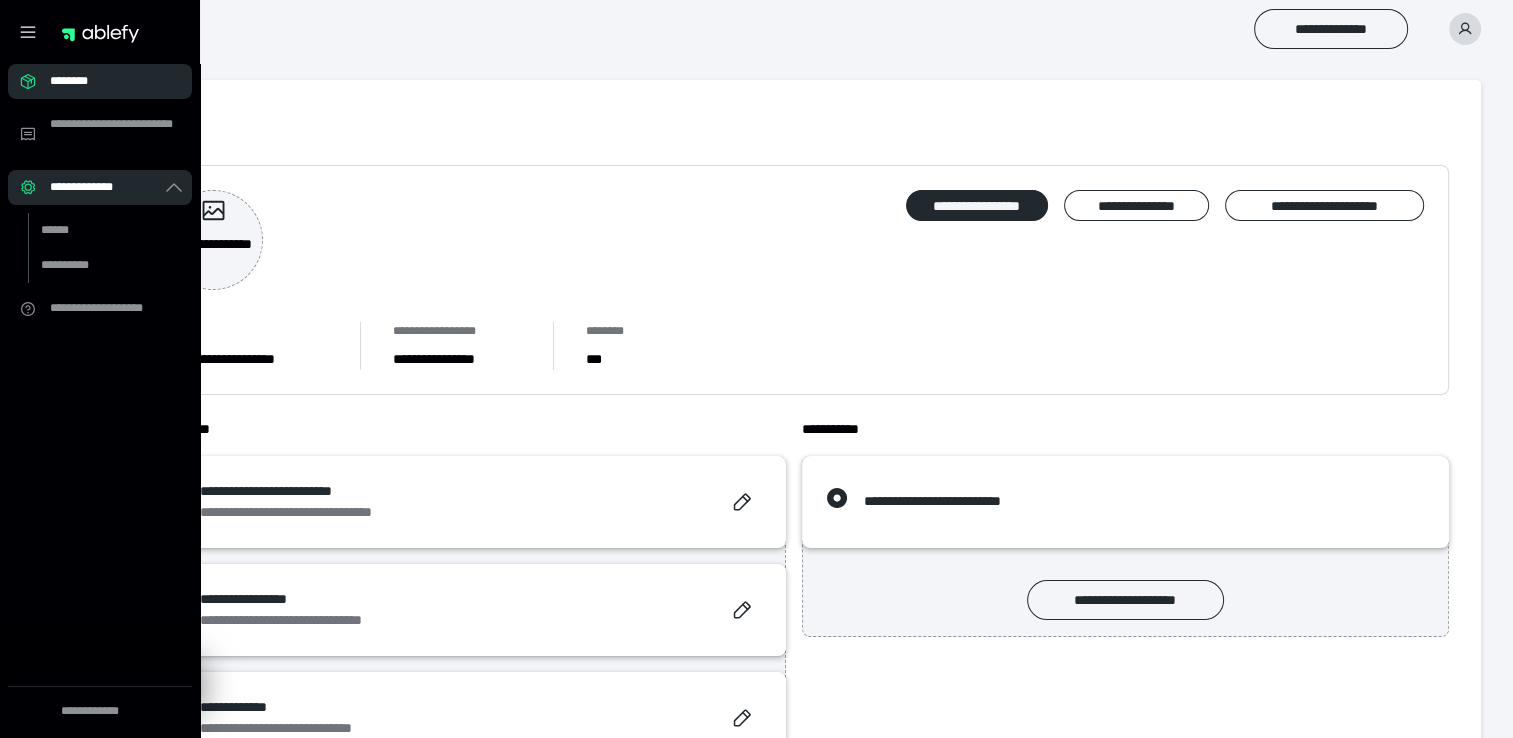 click on "********" at bounding box center (106, 81) 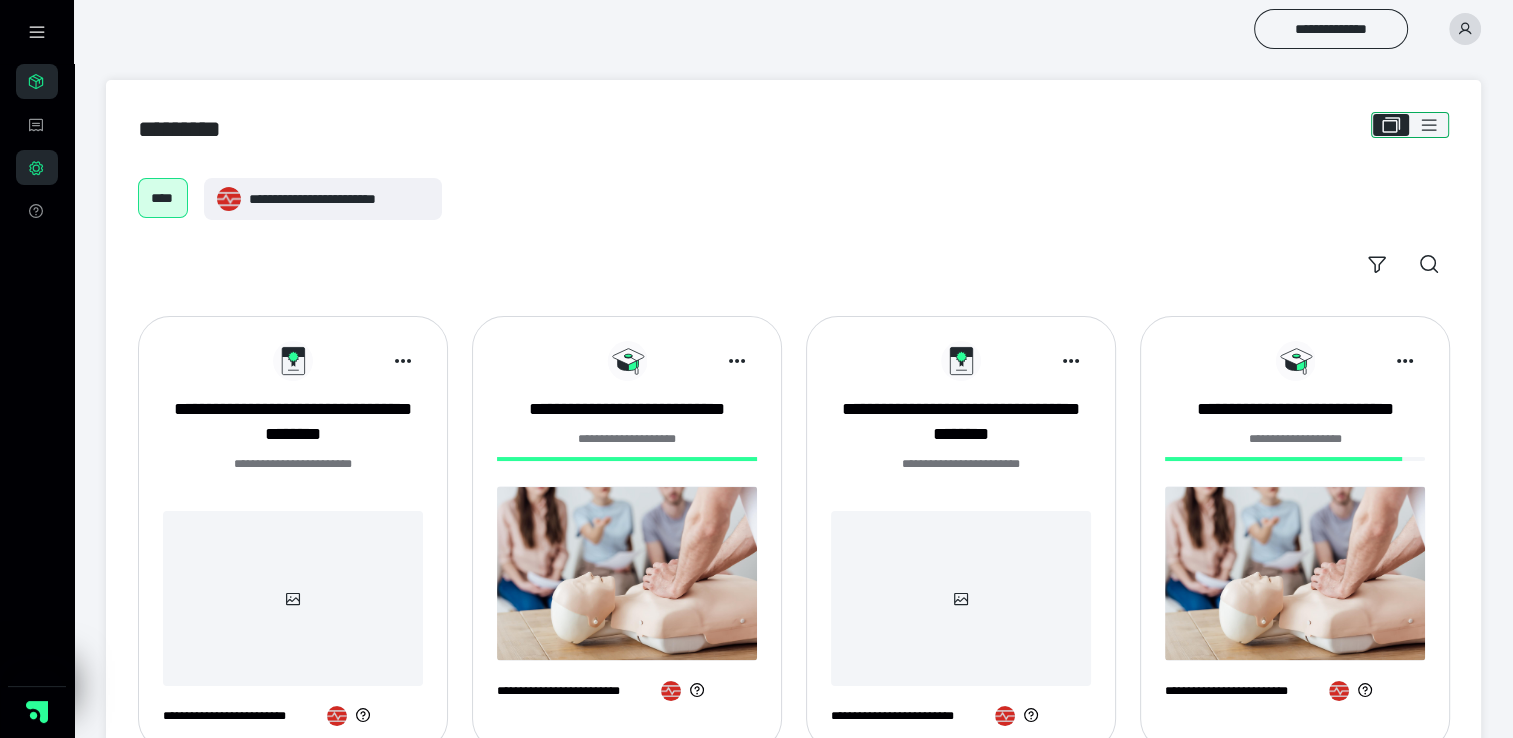 click at bounding box center [1429, 125] 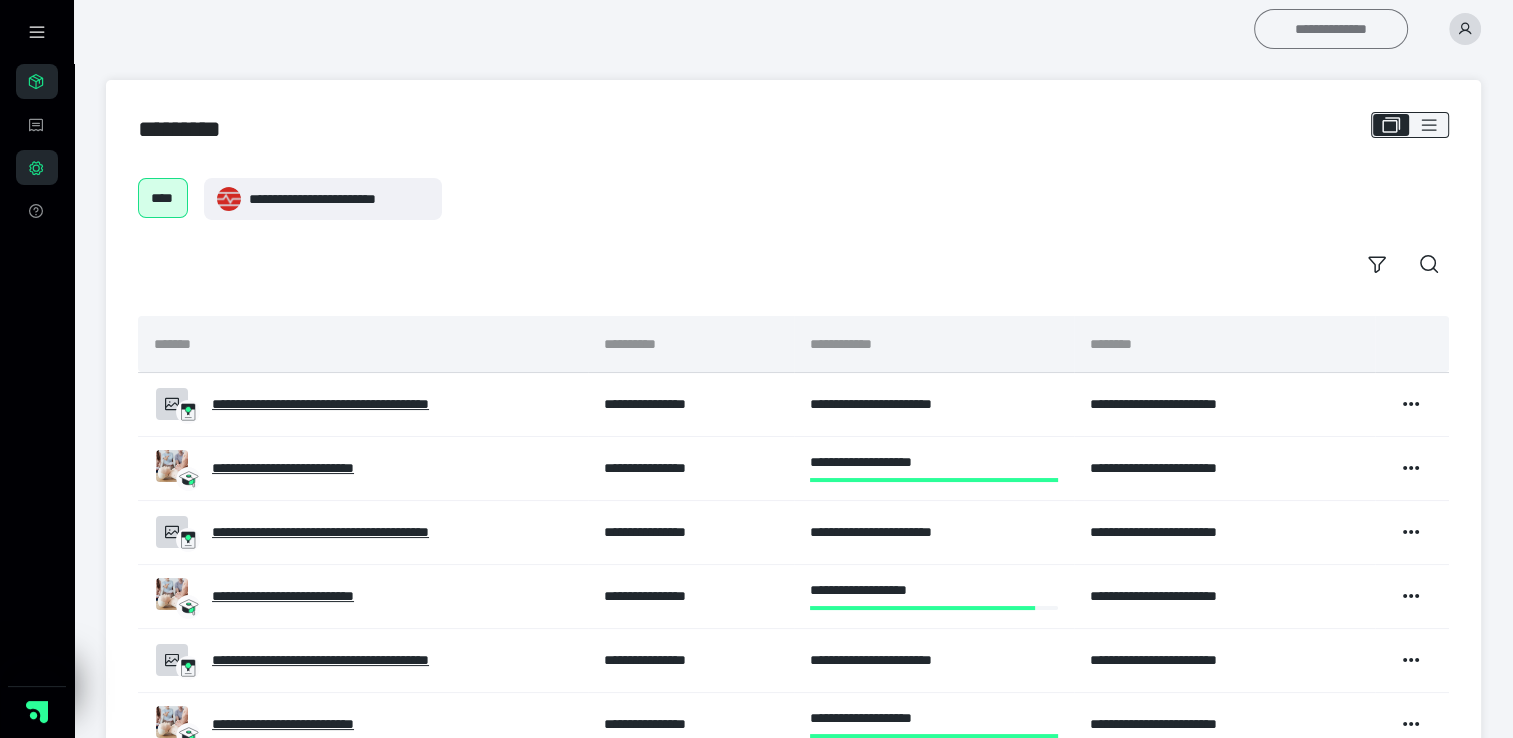 click on "**********" at bounding box center (1331, 29) 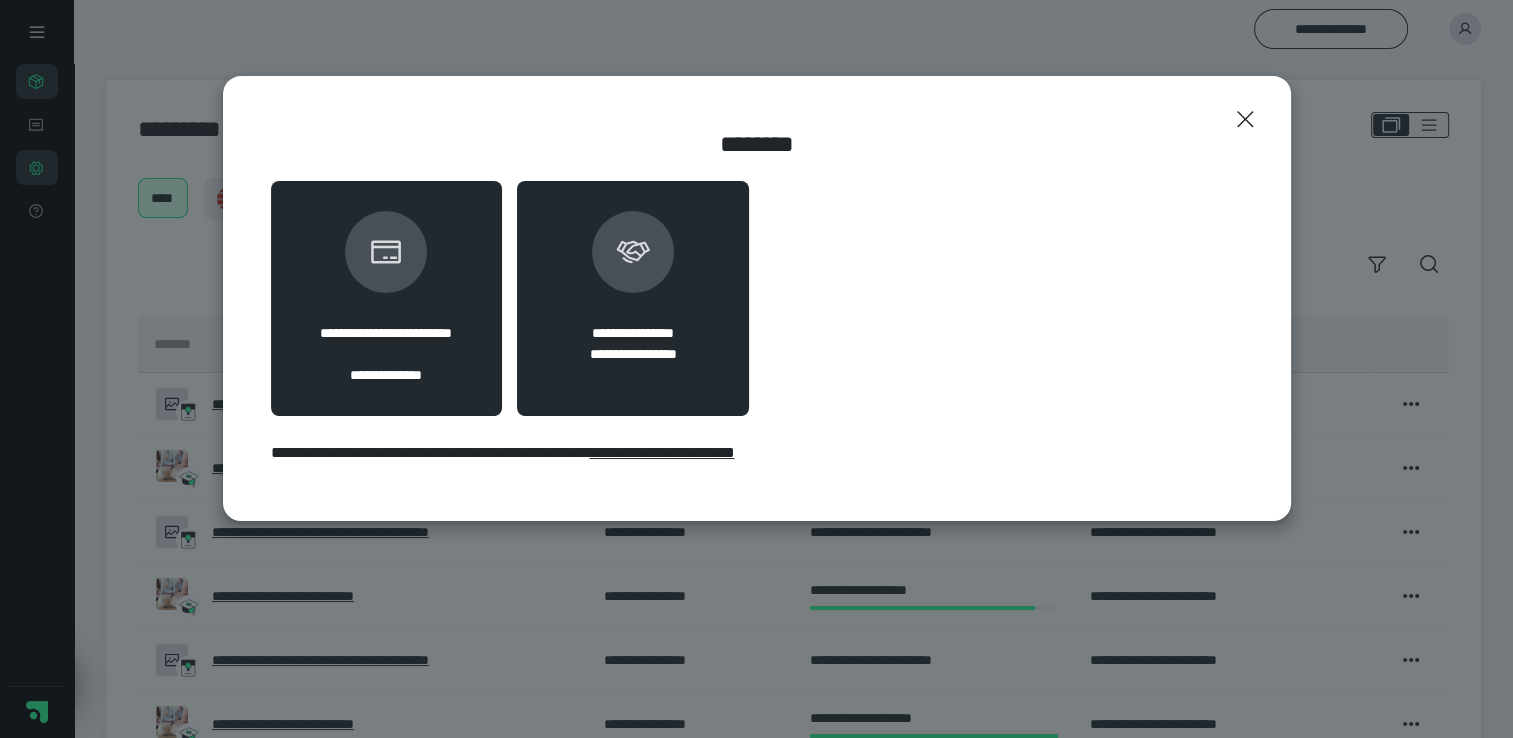 click on "**********" at bounding box center [633, 298] 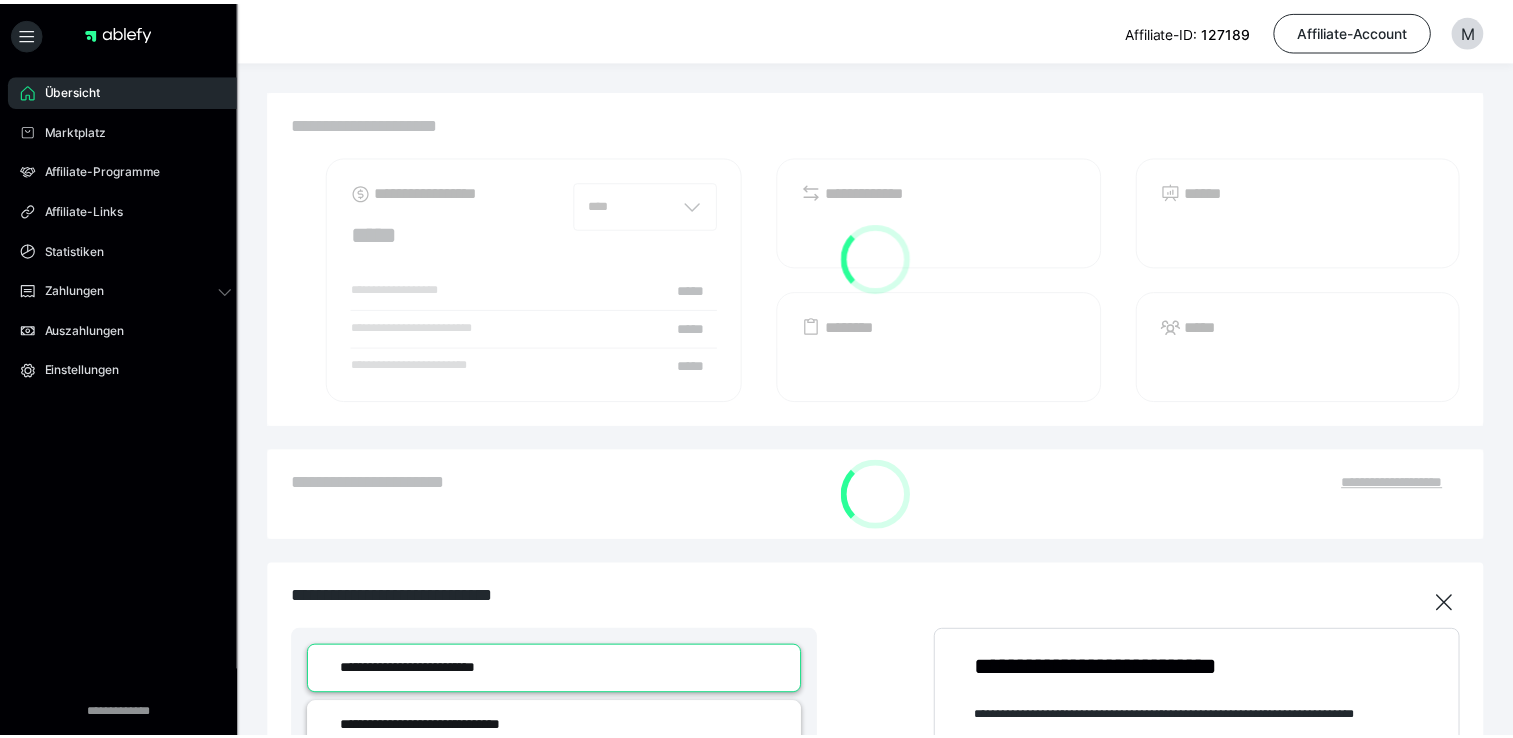 scroll, scrollTop: 0, scrollLeft: 0, axis: both 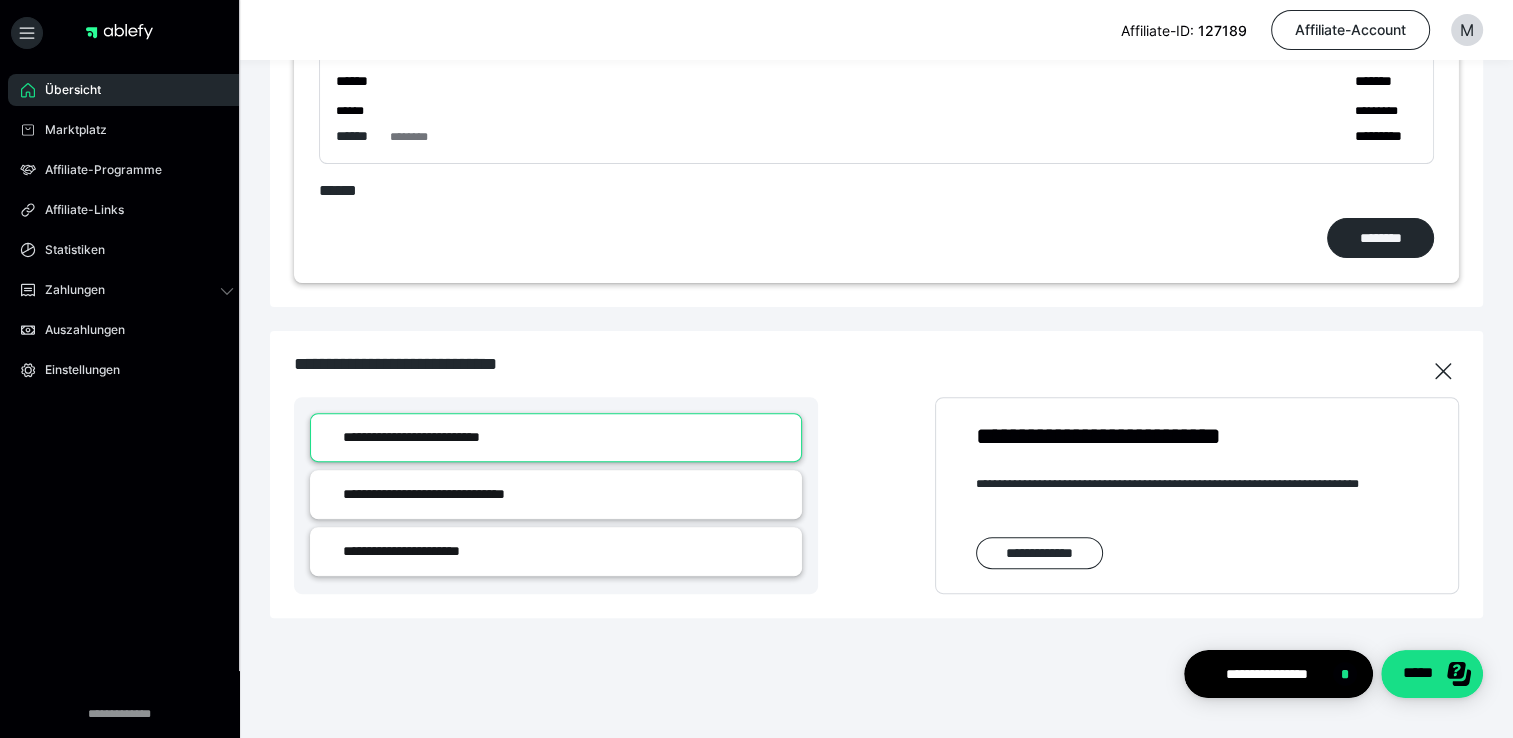 click on "**********" at bounding box center (556, 437) 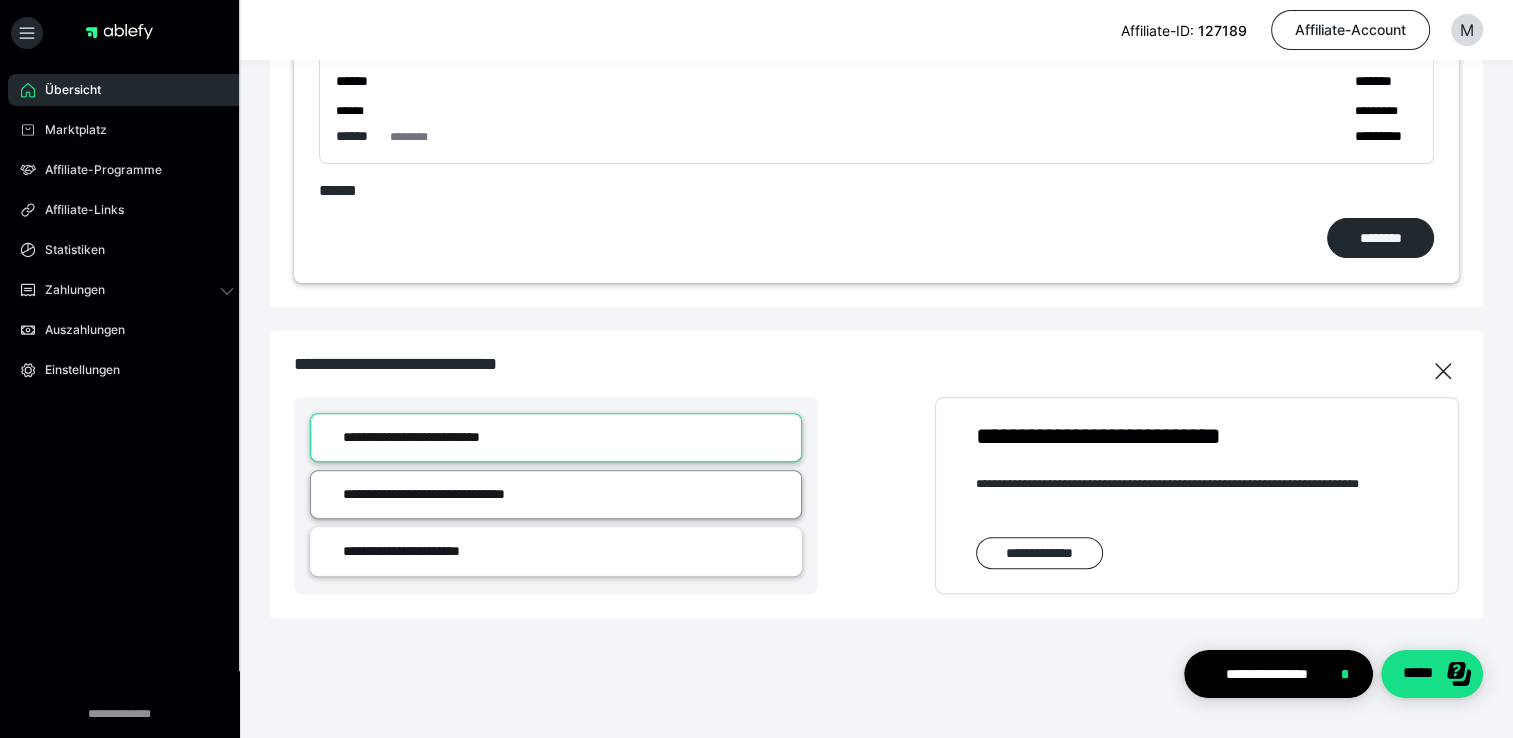 click on "**********" at bounding box center [556, 494] 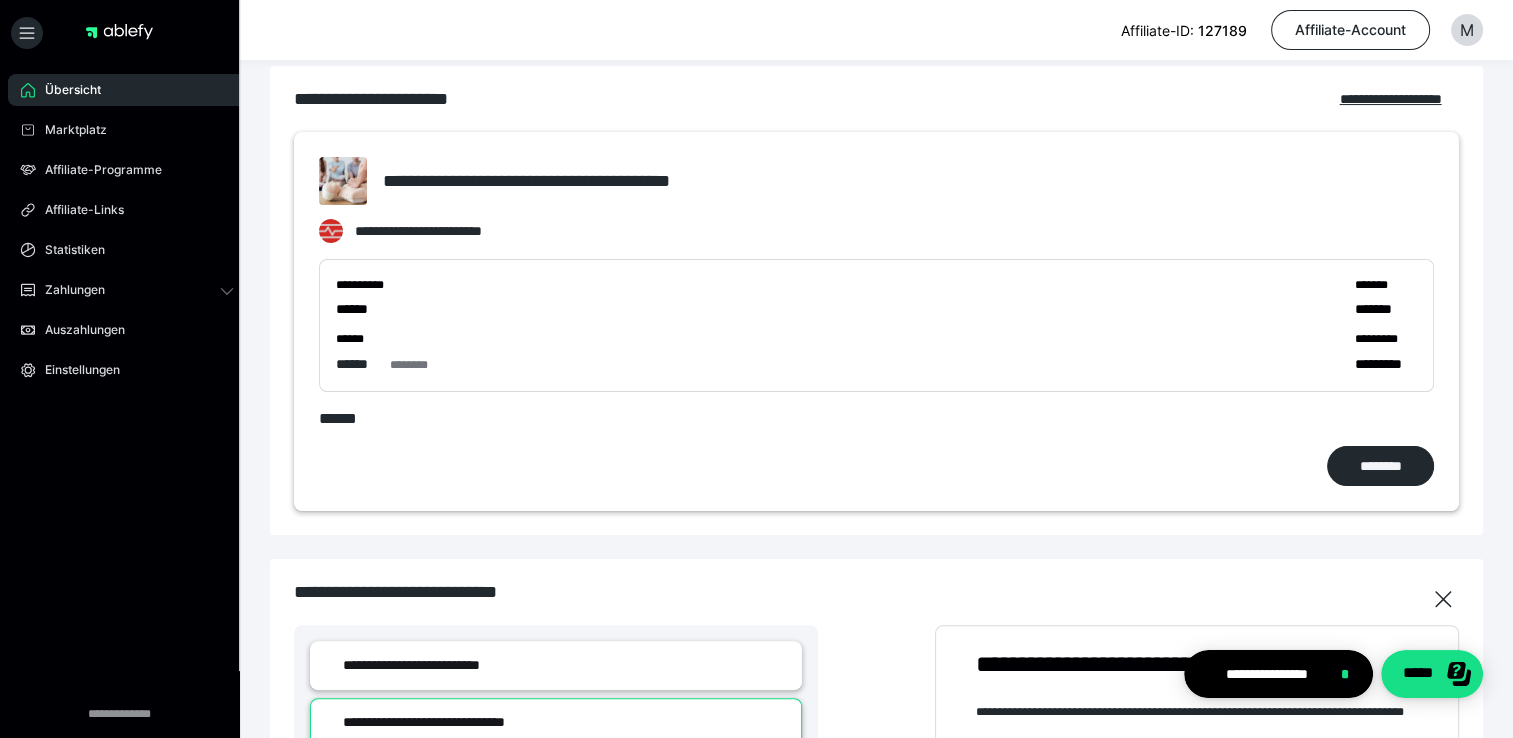 scroll, scrollTop: 612, scrollLeft: 0, axis: vertical 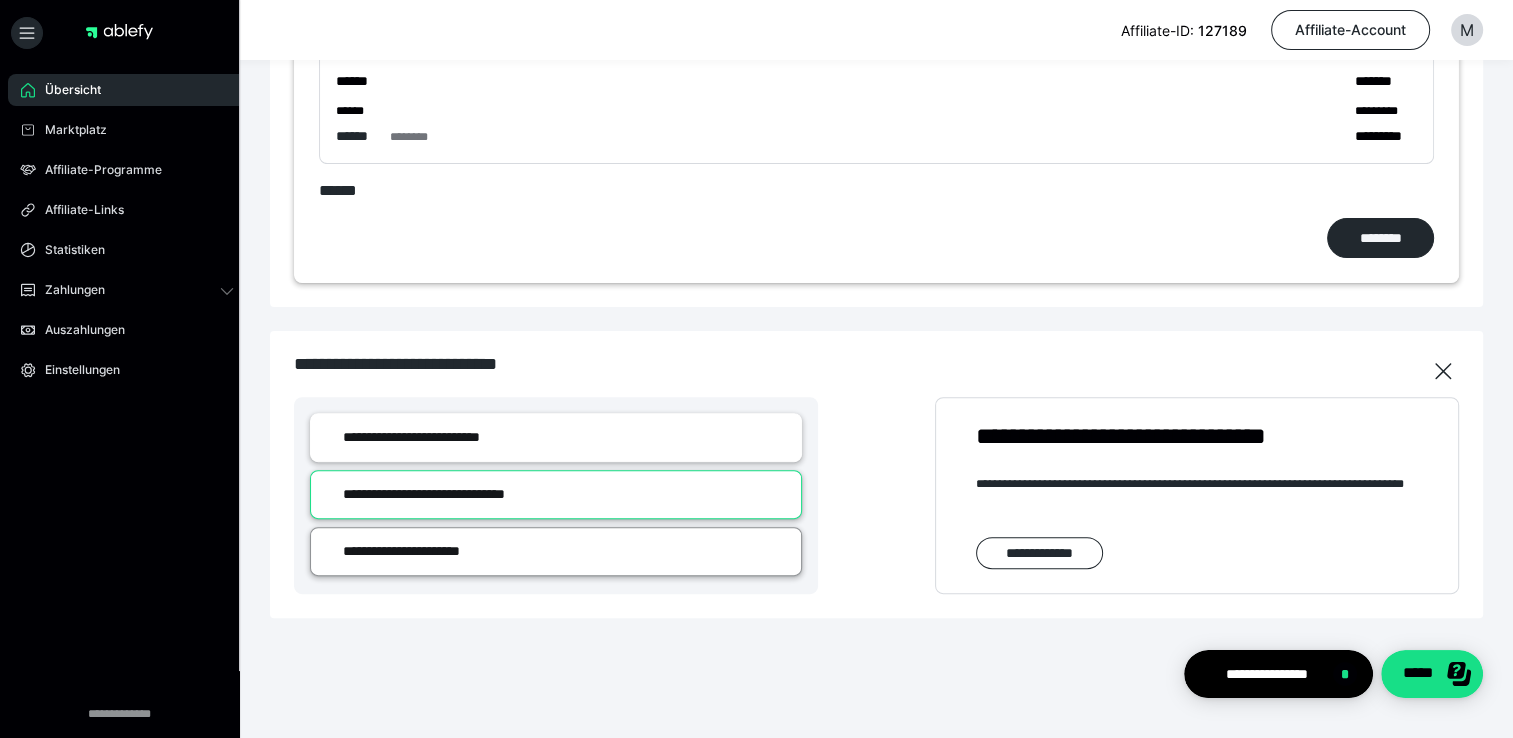 click on "**********" at bounding box center (556, 551) 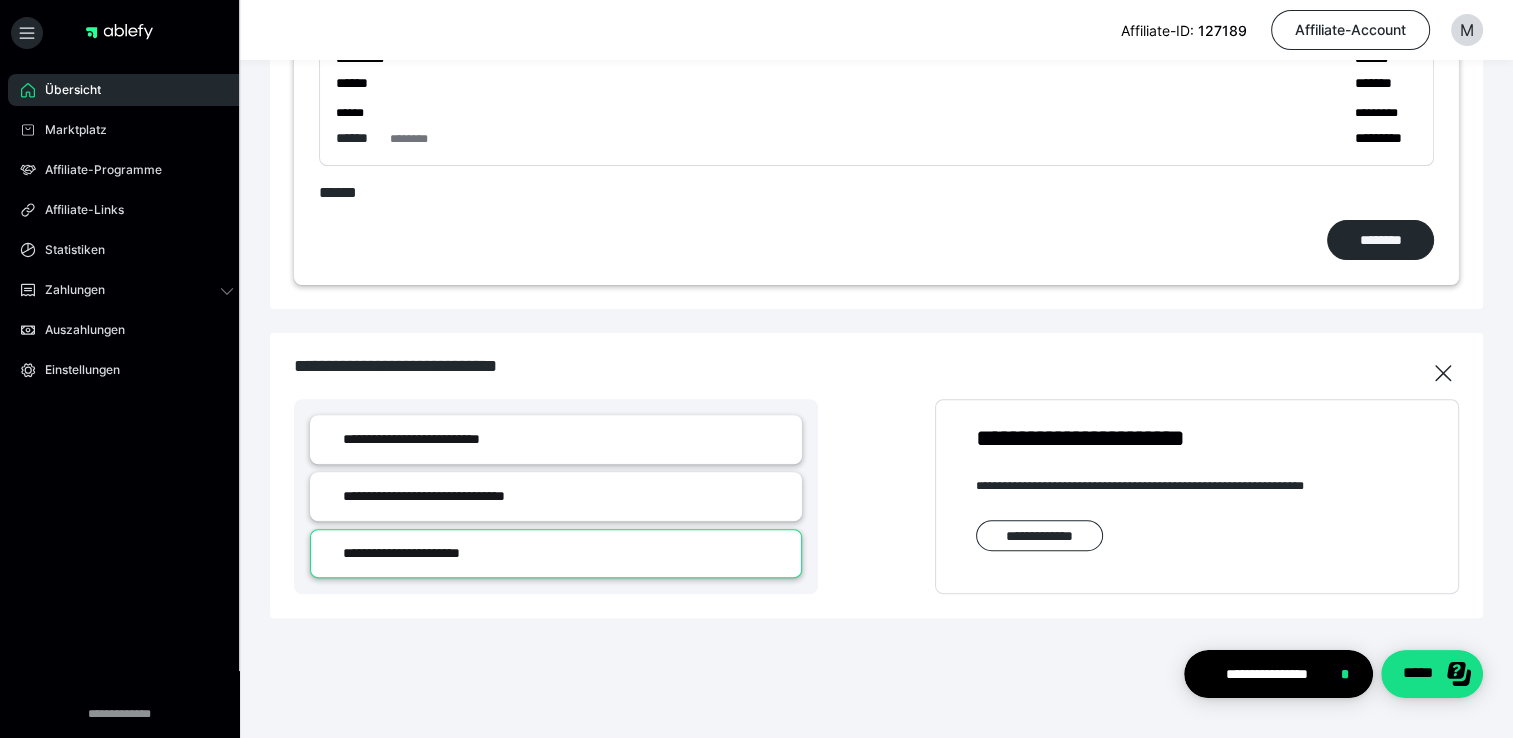 scroll, scrollTop: 510, scrollLeft: 0, axis: vertical 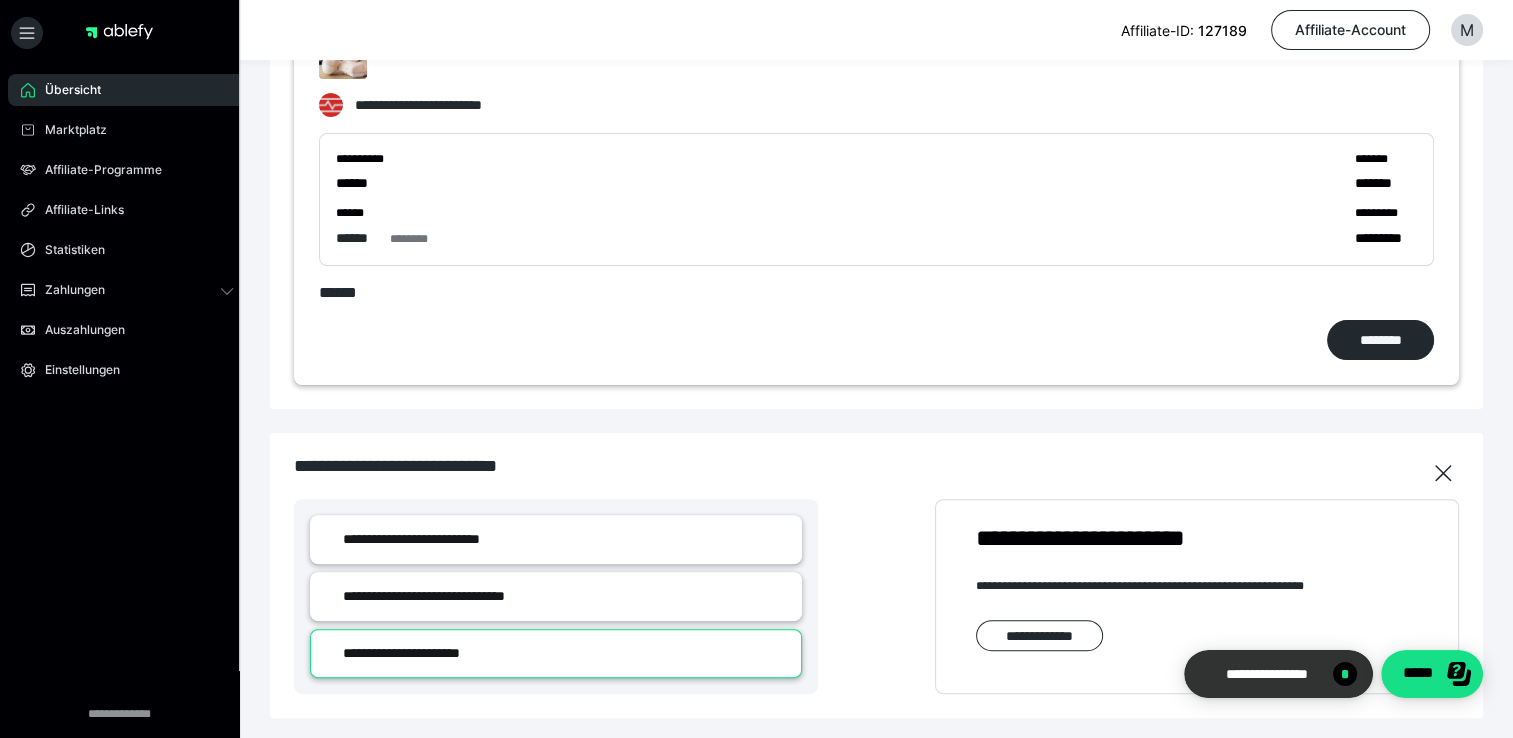 click on "**********" at bounding box center [1266, 674] 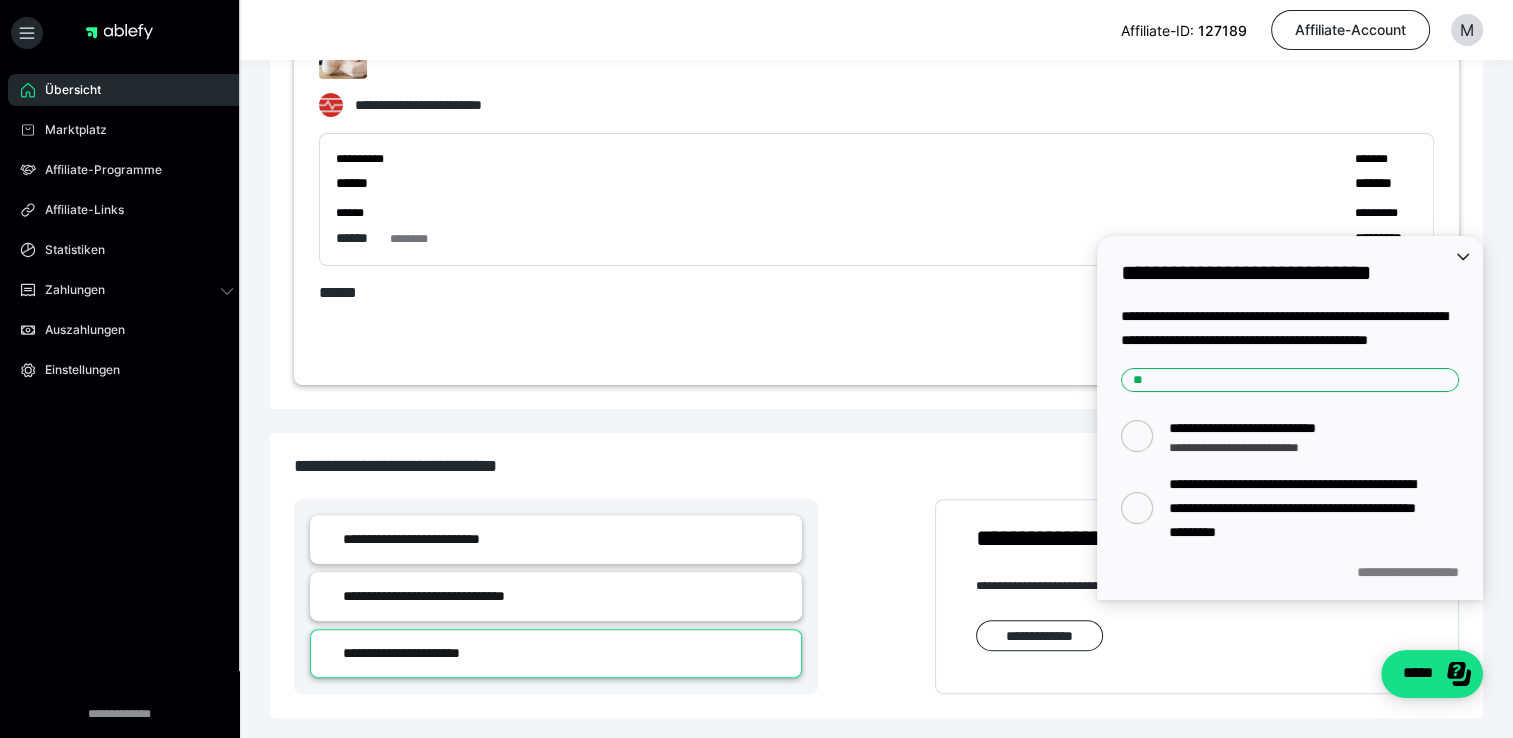 scroll, scrollTop: 0, scrollLeft: 0, axis: both 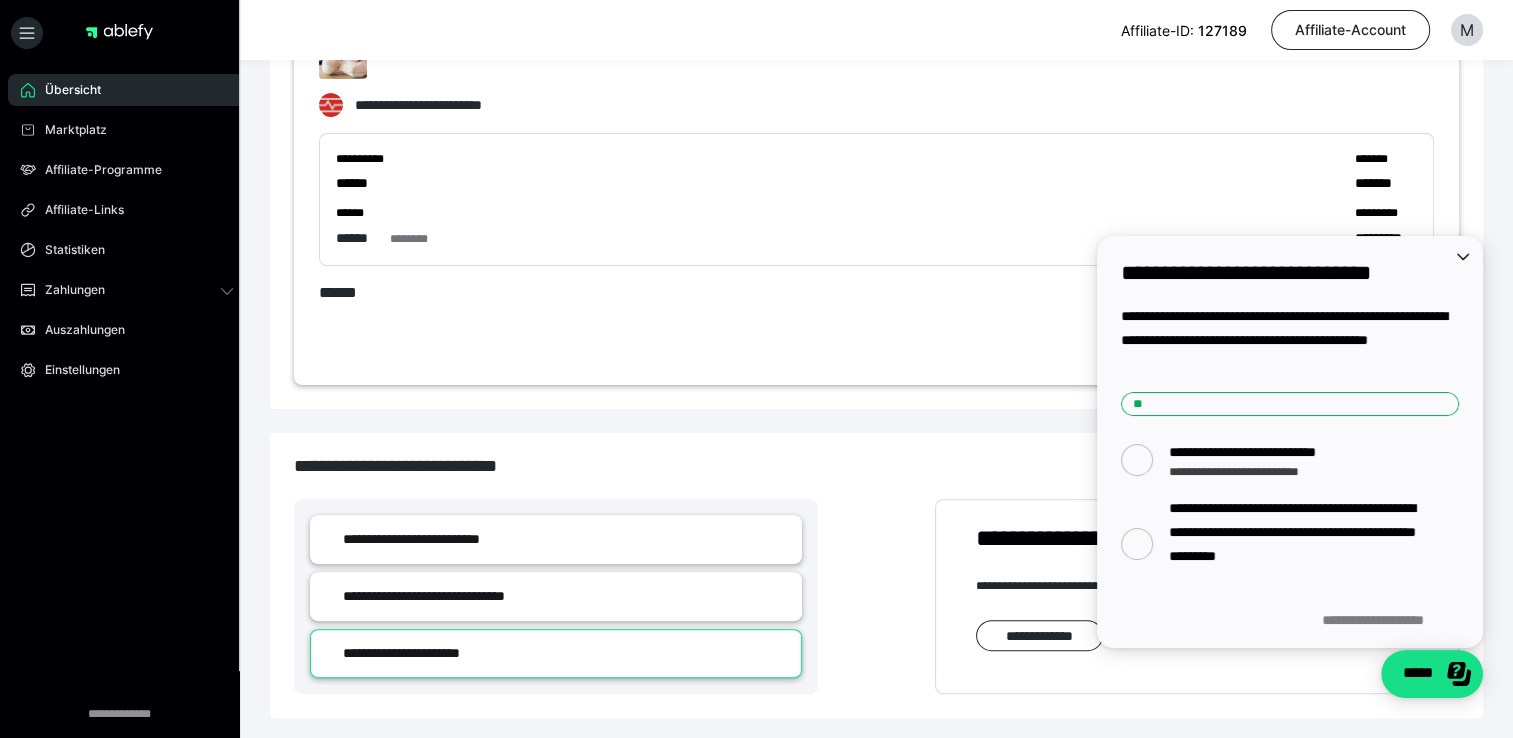 click on "**********" at bounding box center [876, 478] 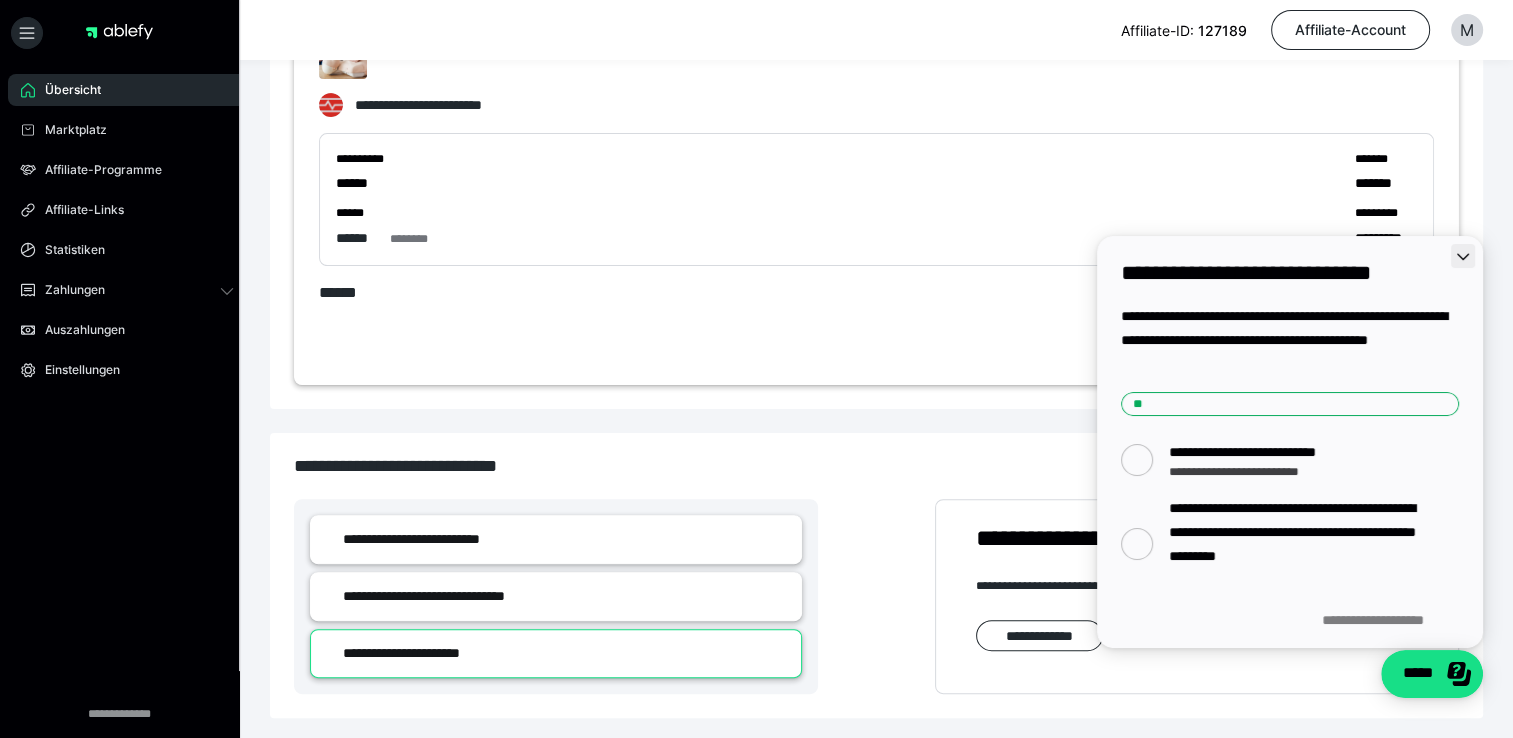 click 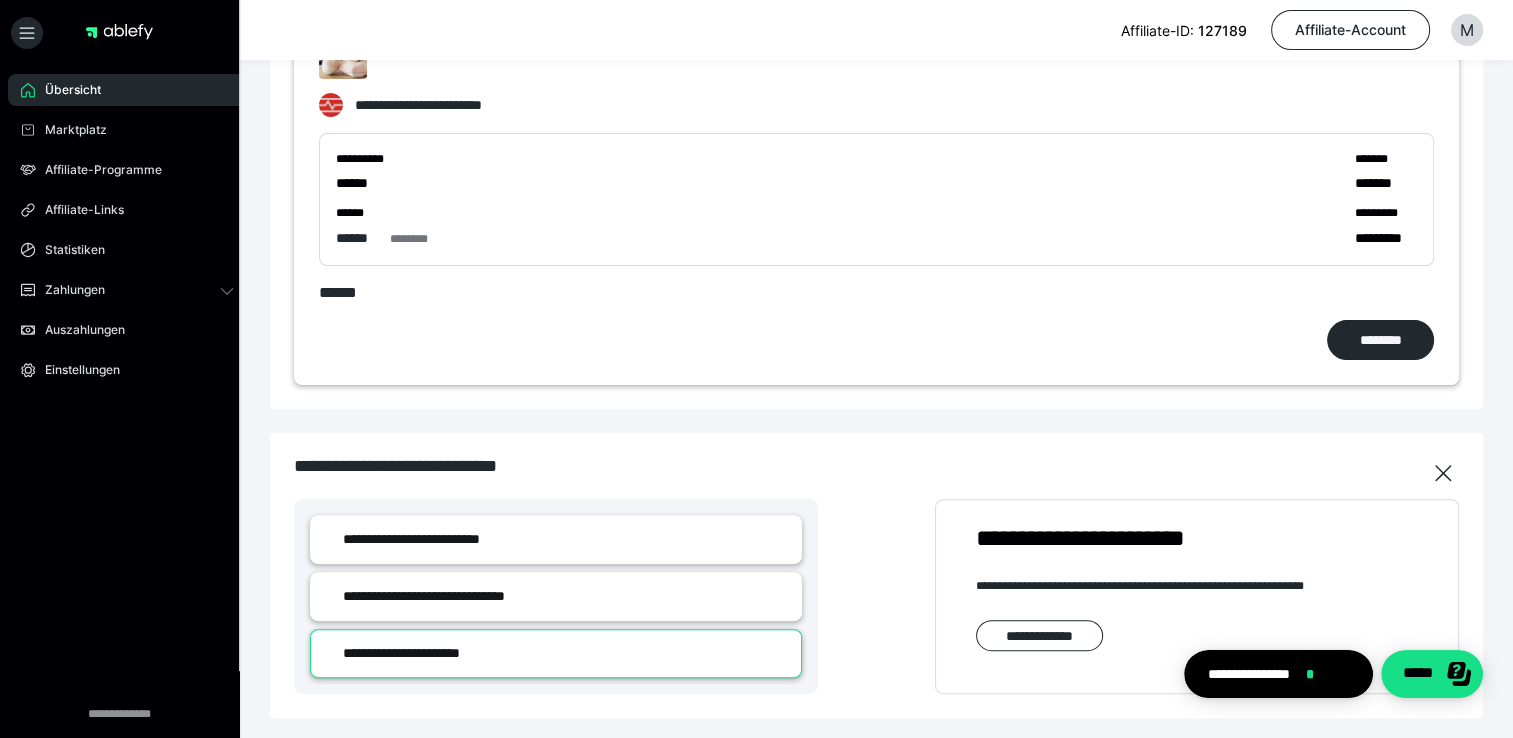 scroll, scrollTop: 0, scrollLeft: 0, axis: both 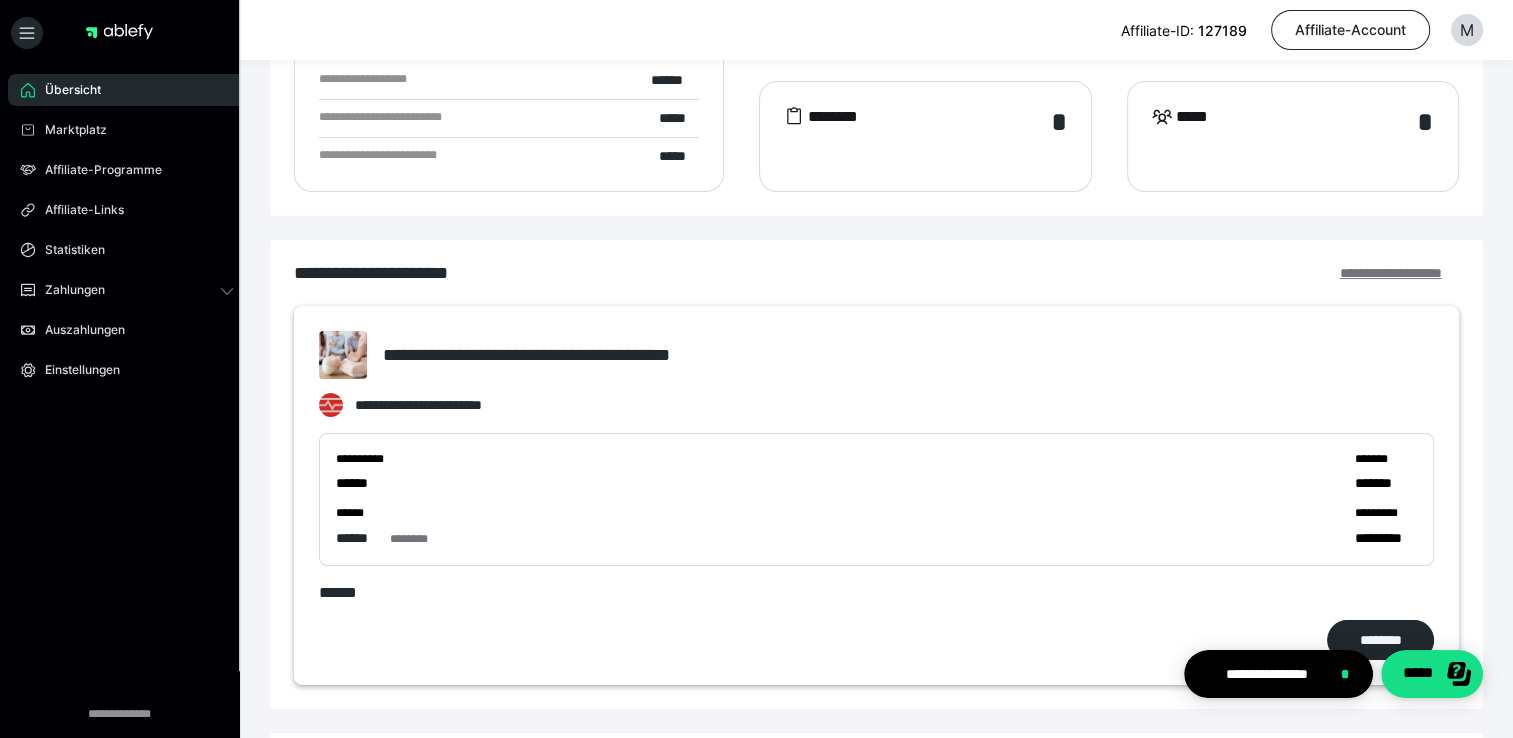 click on "**********" at bounding box center [1399, 273] 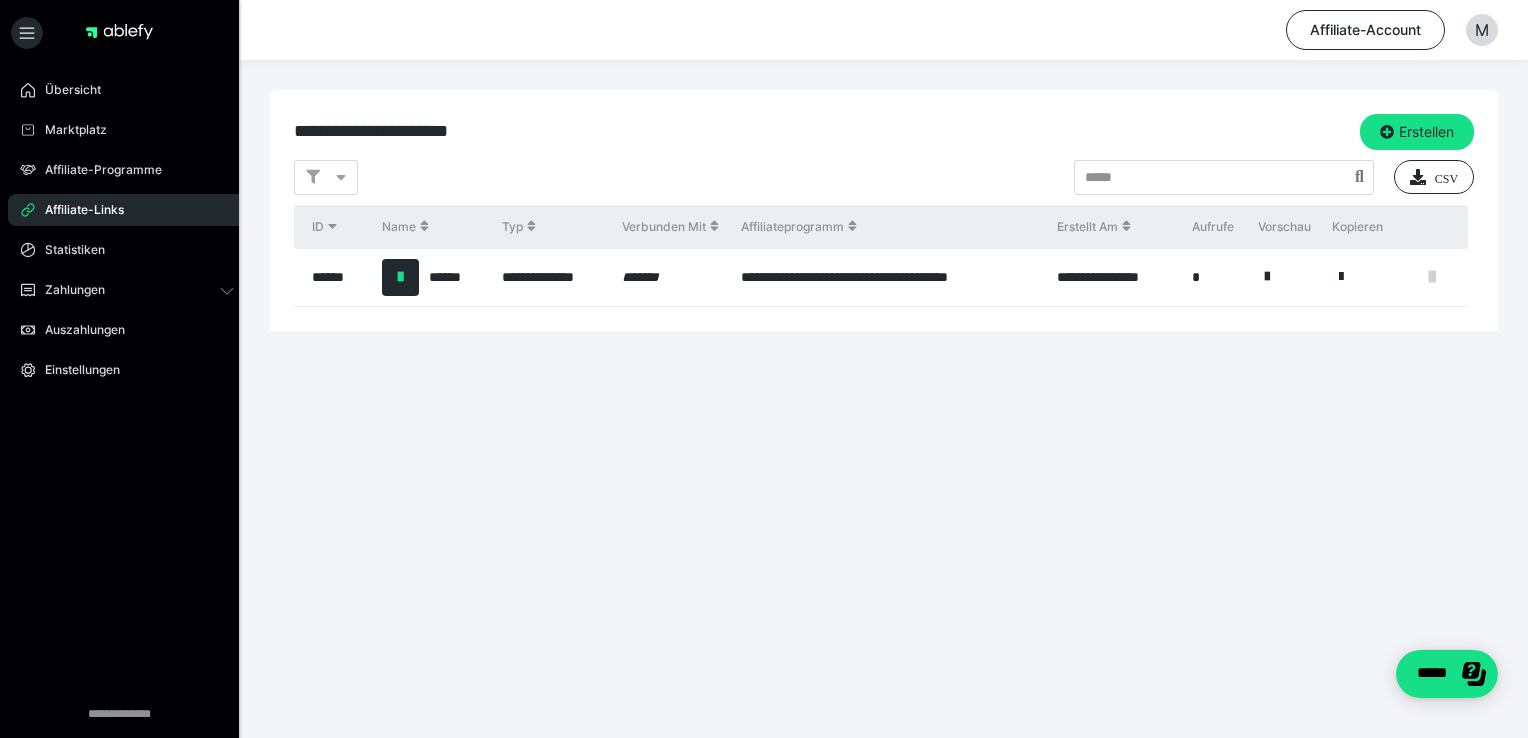 click at bounding box center (1432, 277) 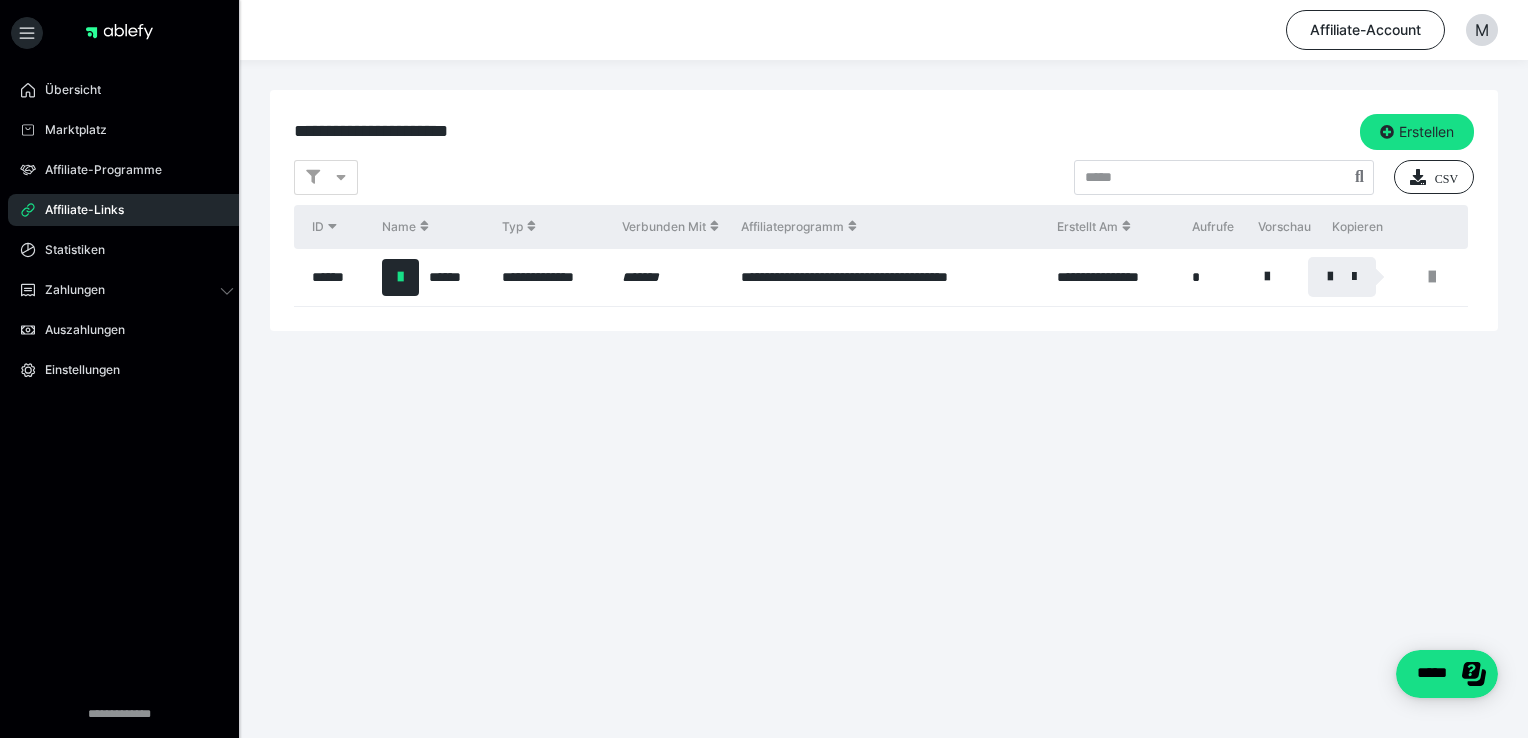 click at bounding box center [764, 369] 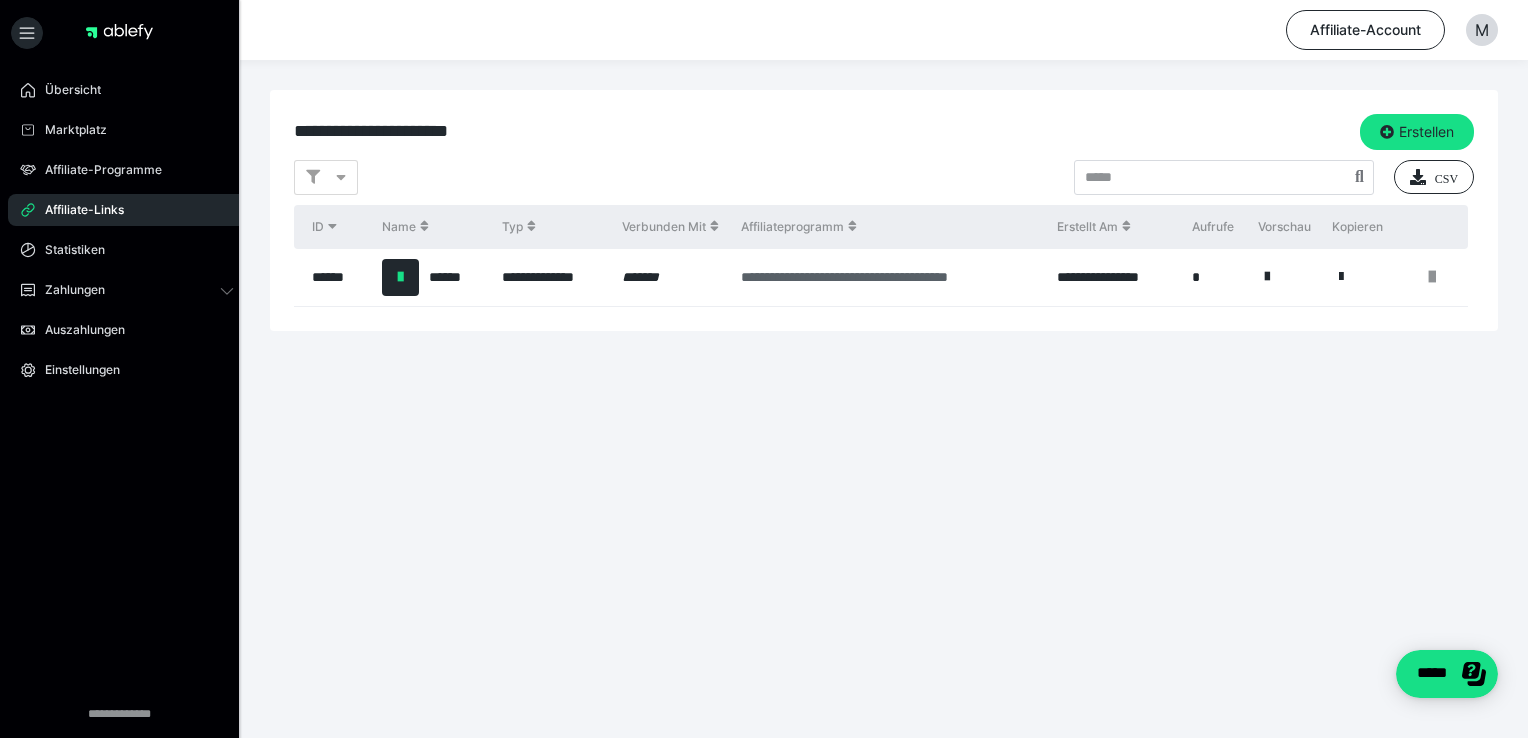click on "**********" at bounding box center (886, 277) 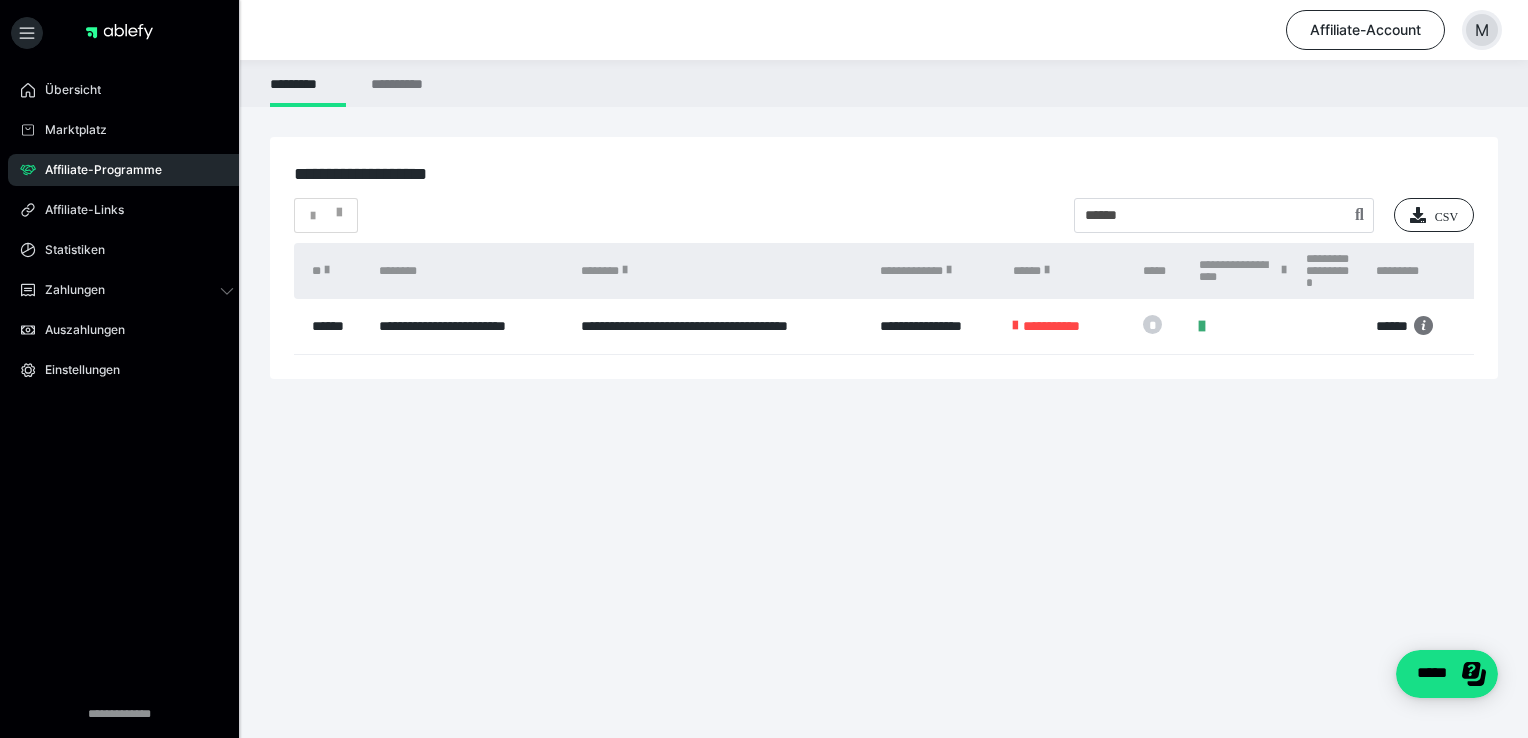 click on "M" at bounding box center [1482, 30] 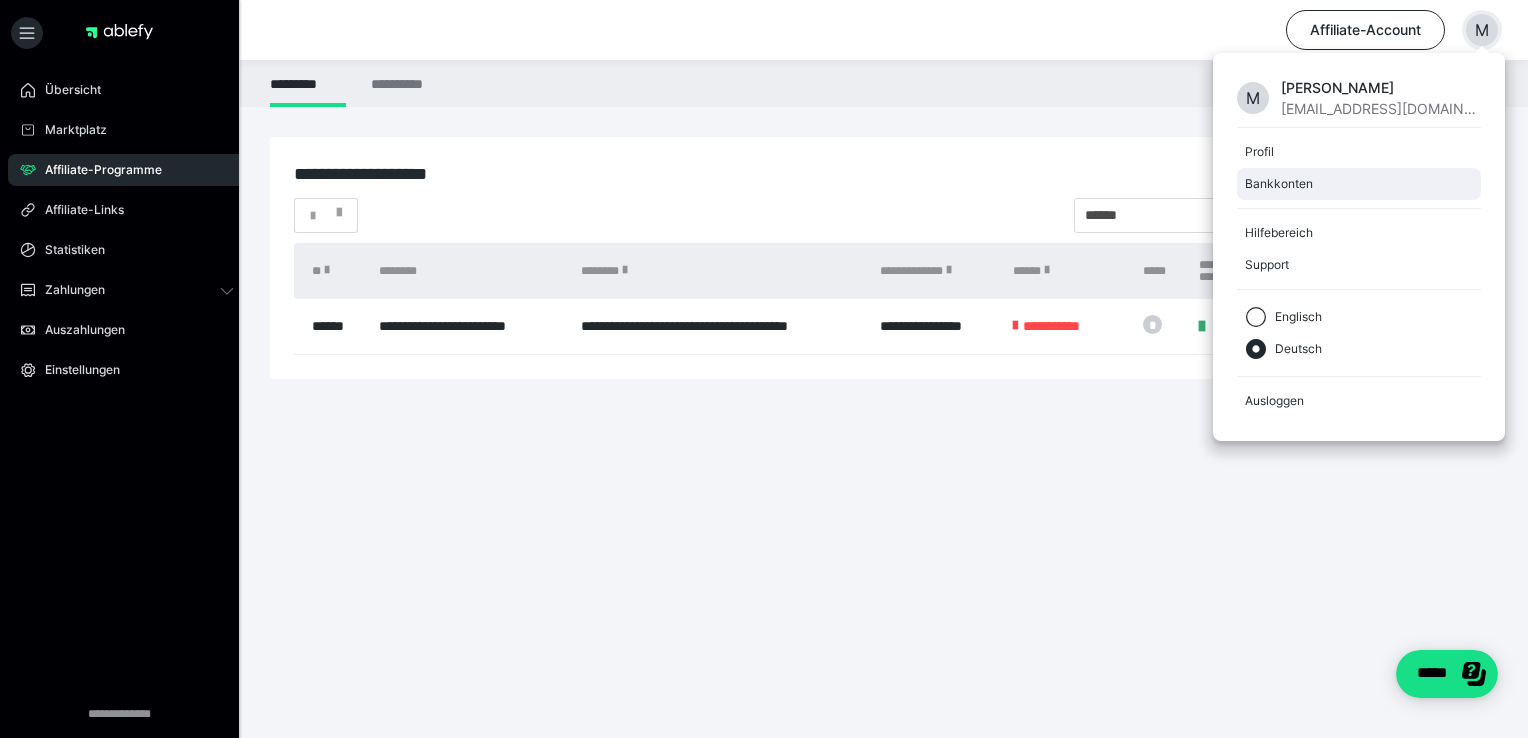 click on "Bankkonten" at bounding box center [1355, 184] 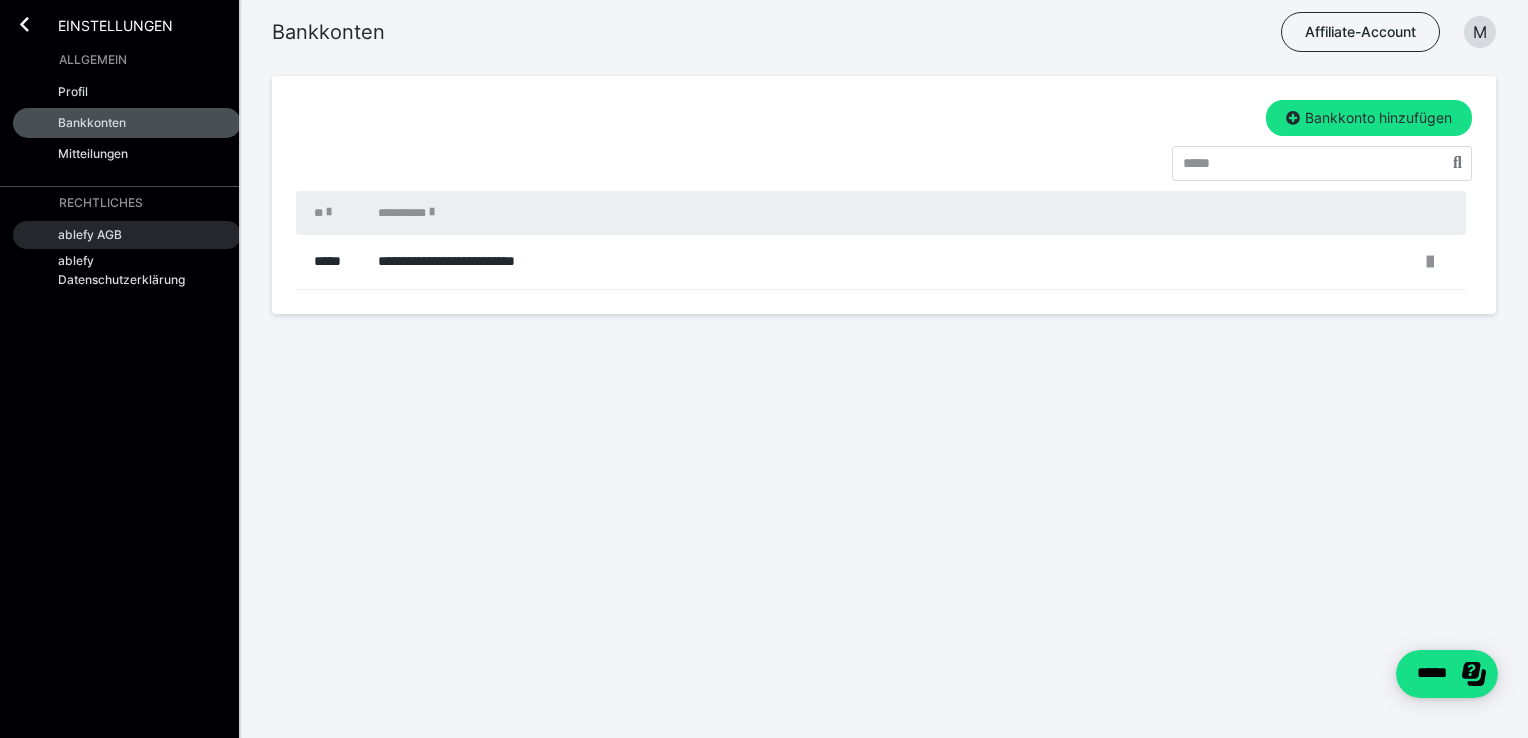 click on "ablefy AGB" at bounding box center [127, 235] 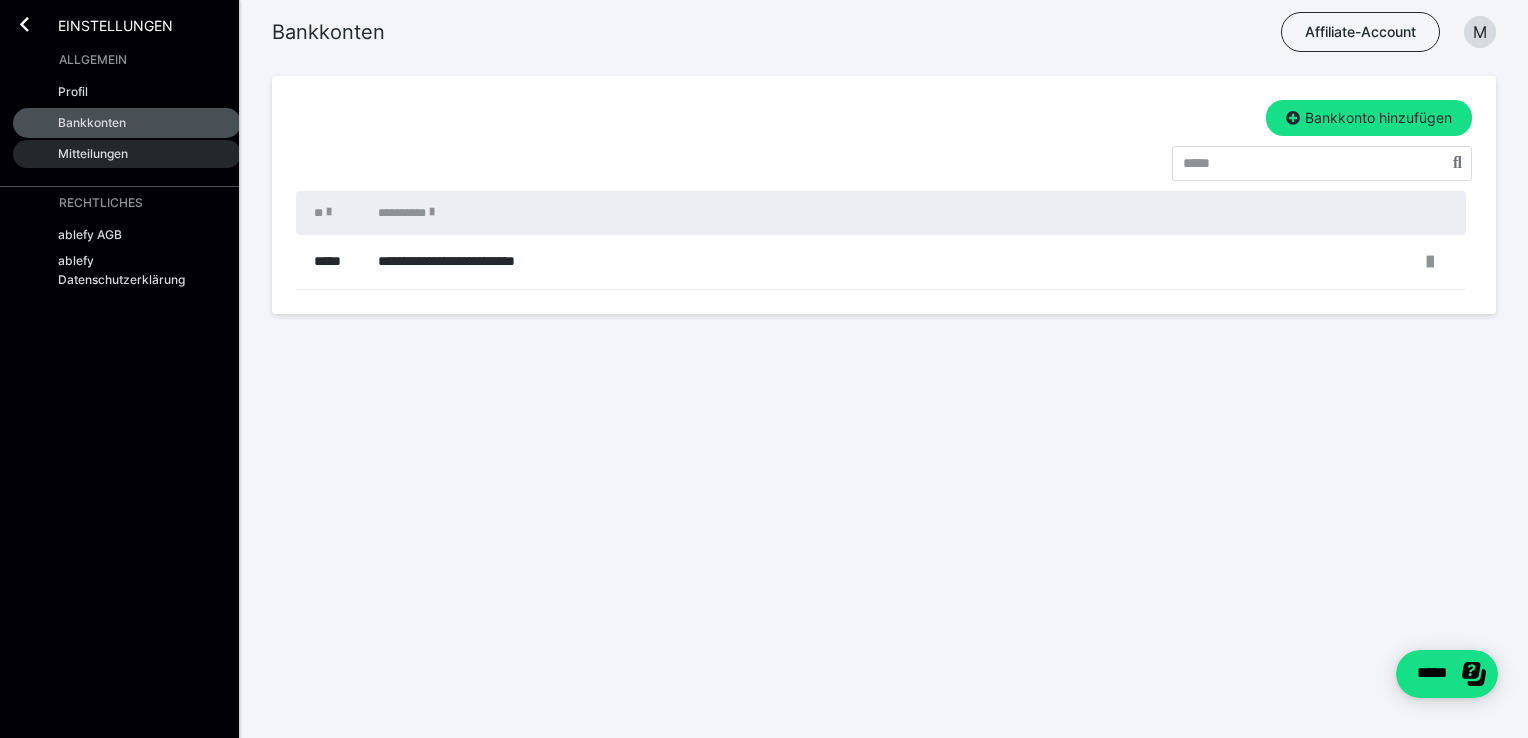 click on "Mitteilungen" at bounding box center [127, 154] 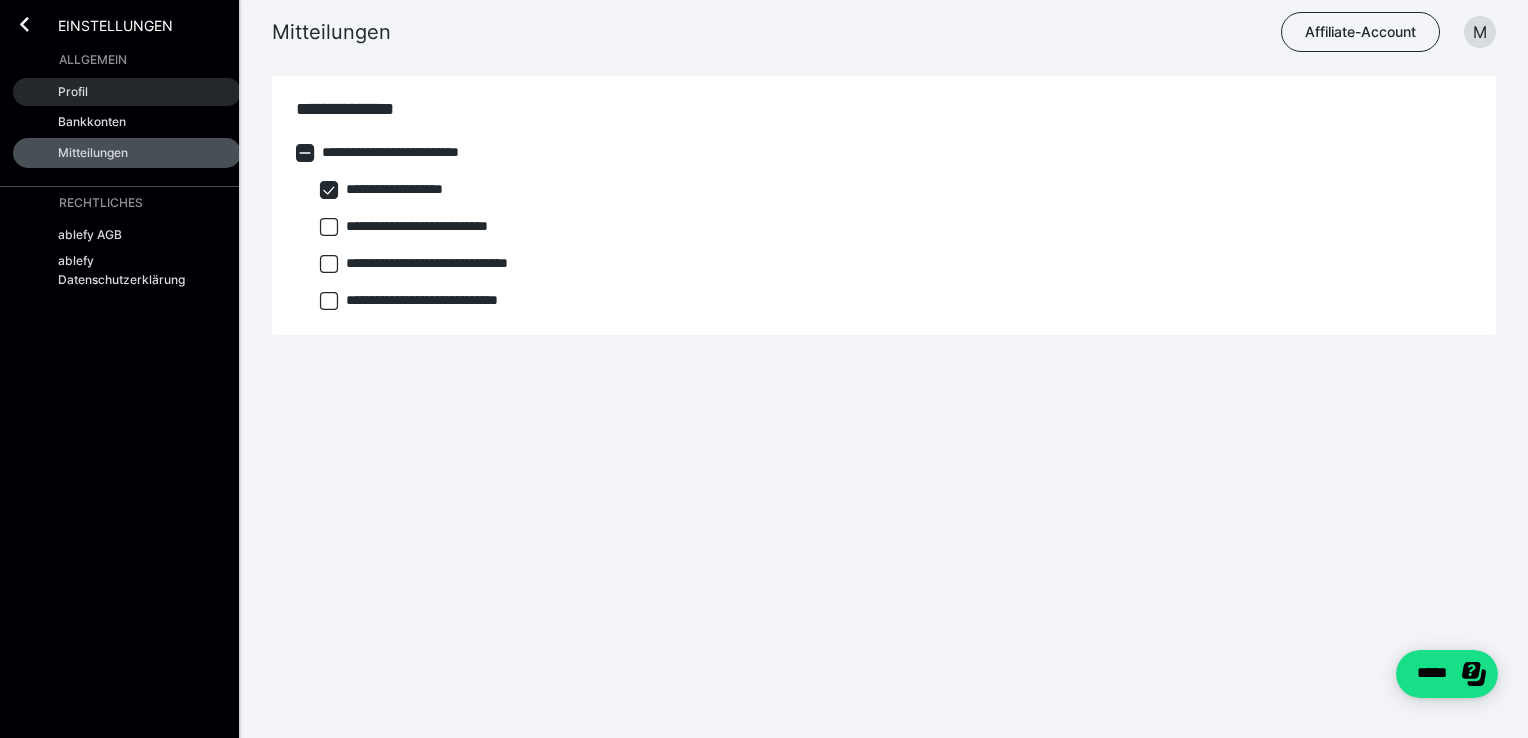 click on "Profil" at bounding box center (127, 92) 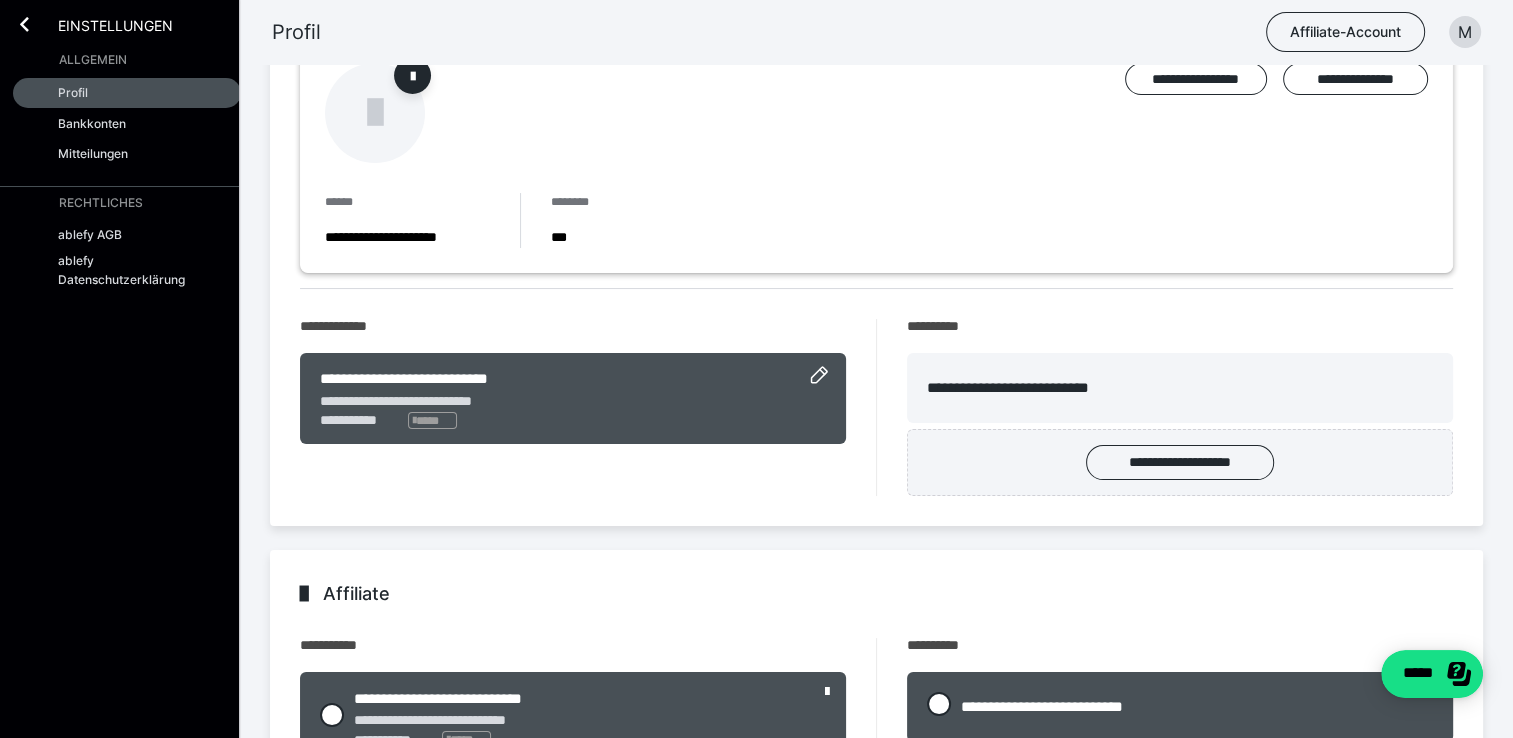 scroll, scrollTop: 300, scrollLeft: 0, axis: vertical 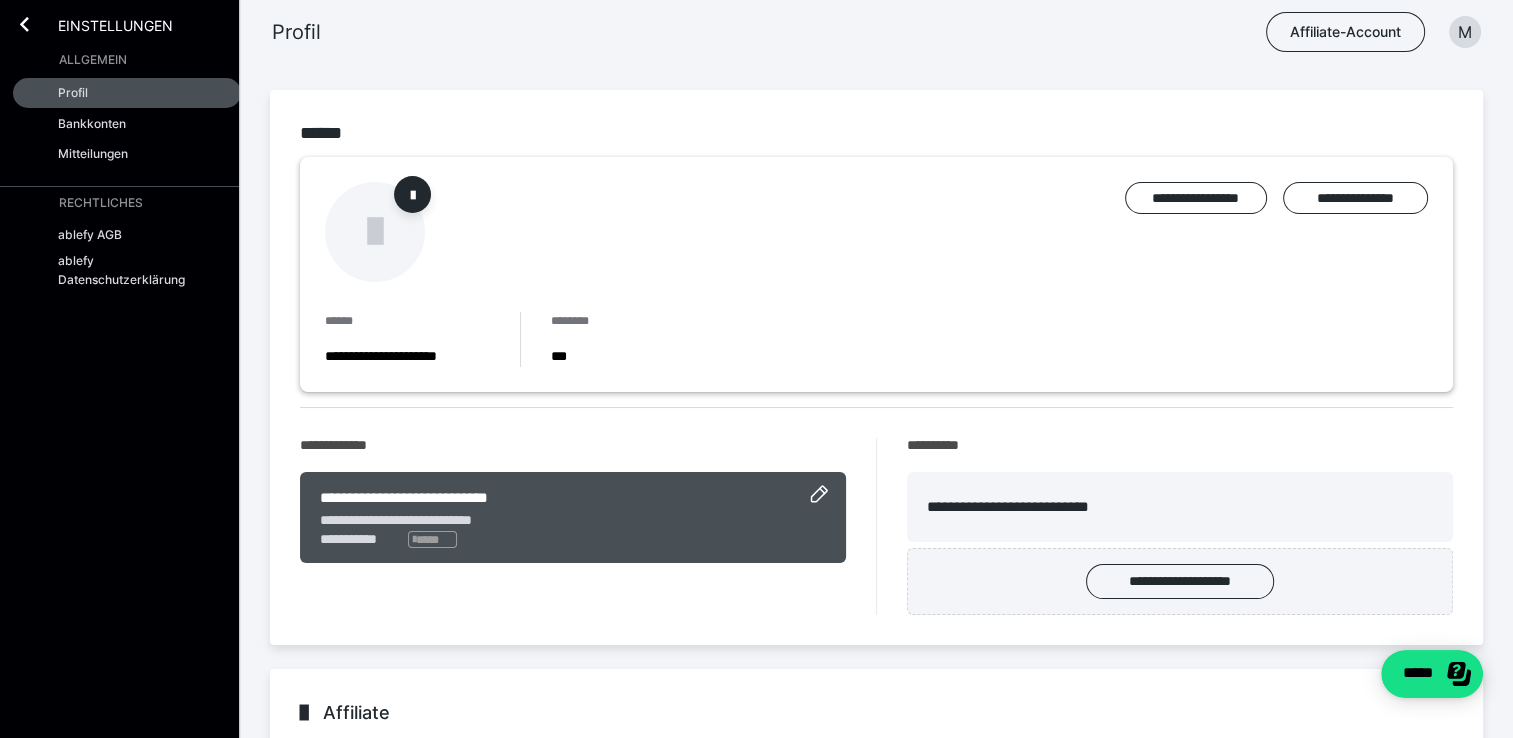 click on "Allgemein" at bounding box center [127, 56] 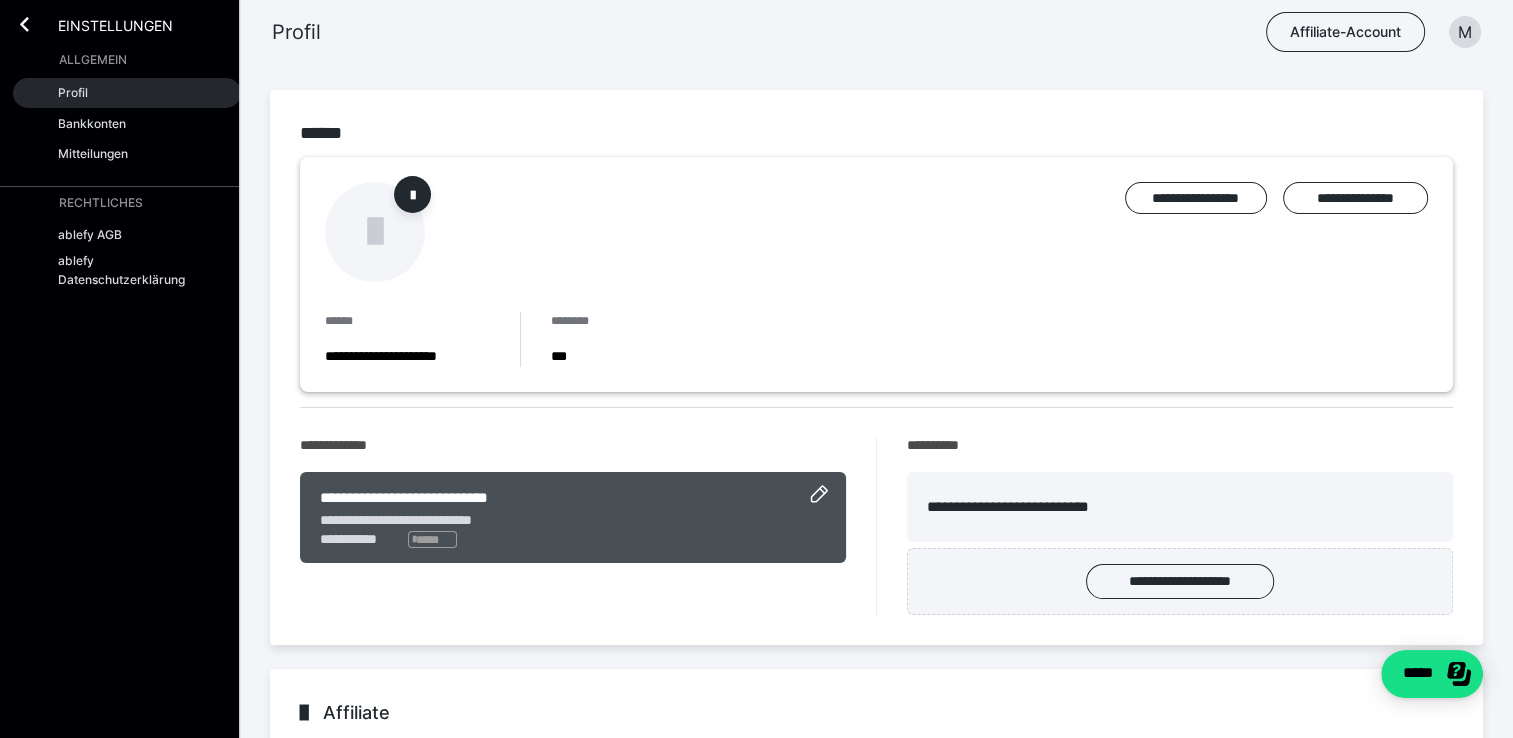 click on "Profil" at bounding box center [127, 93] 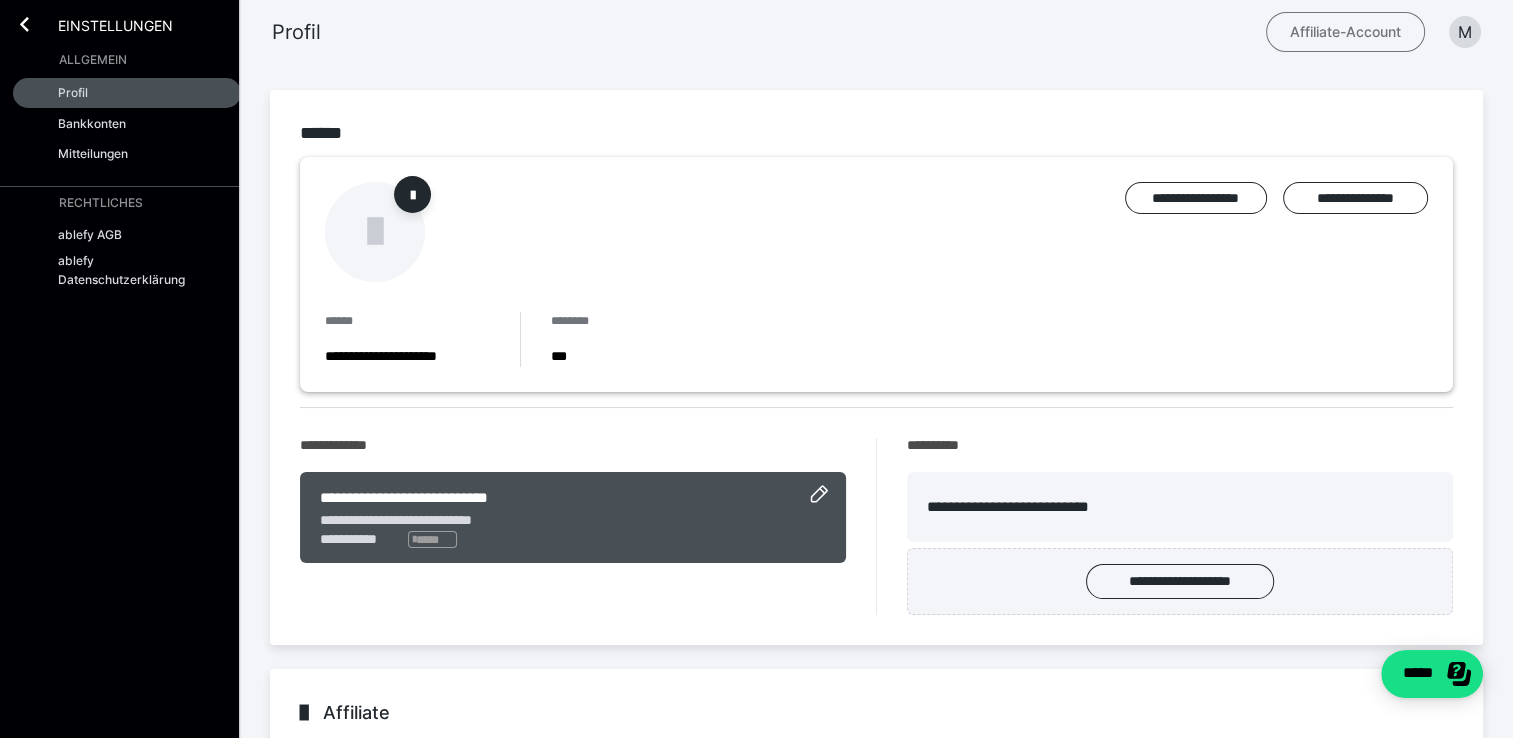 click on "Affiliate-Account" at bounding box center (1345, 32) 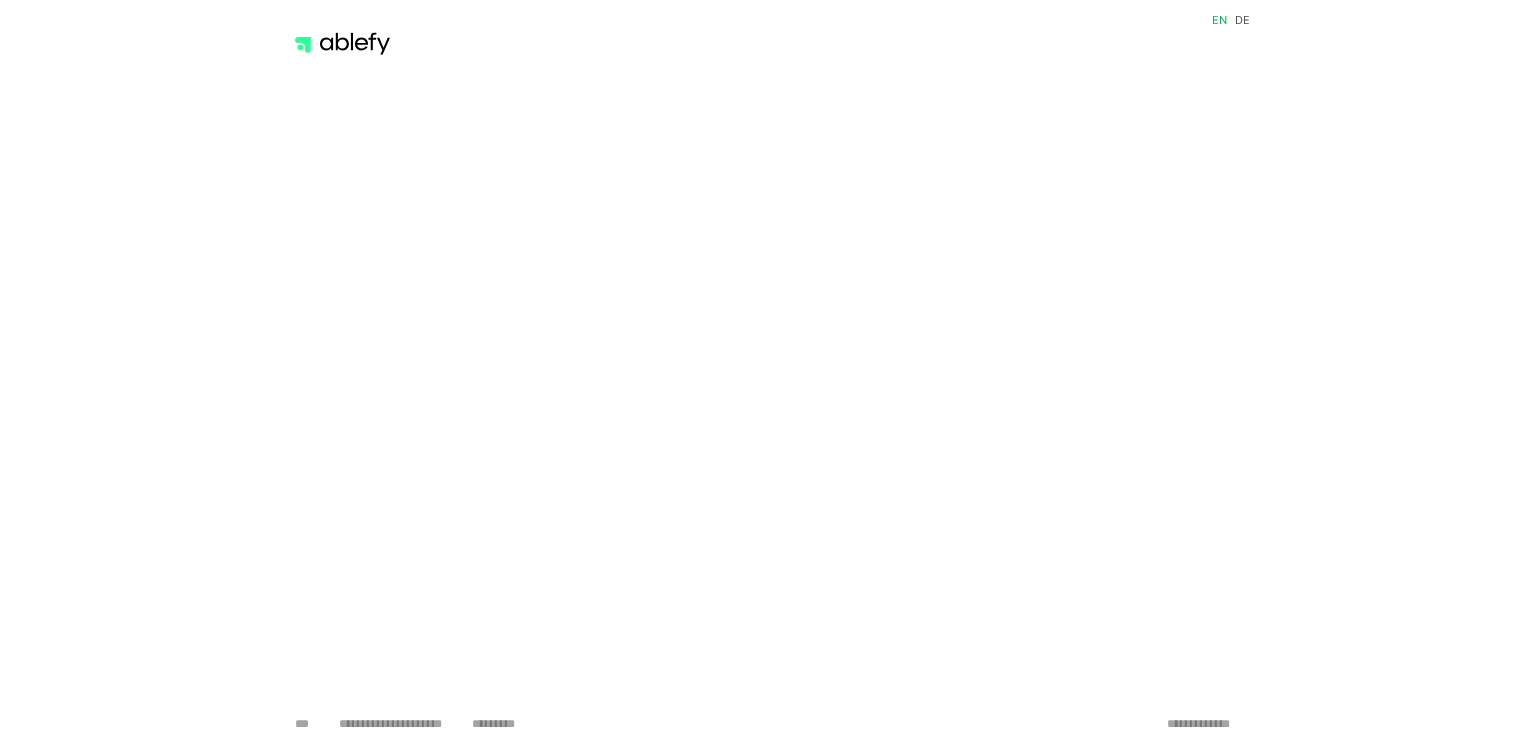 scroll, scrollTop: 0, scrollLeft: 0, axis: both 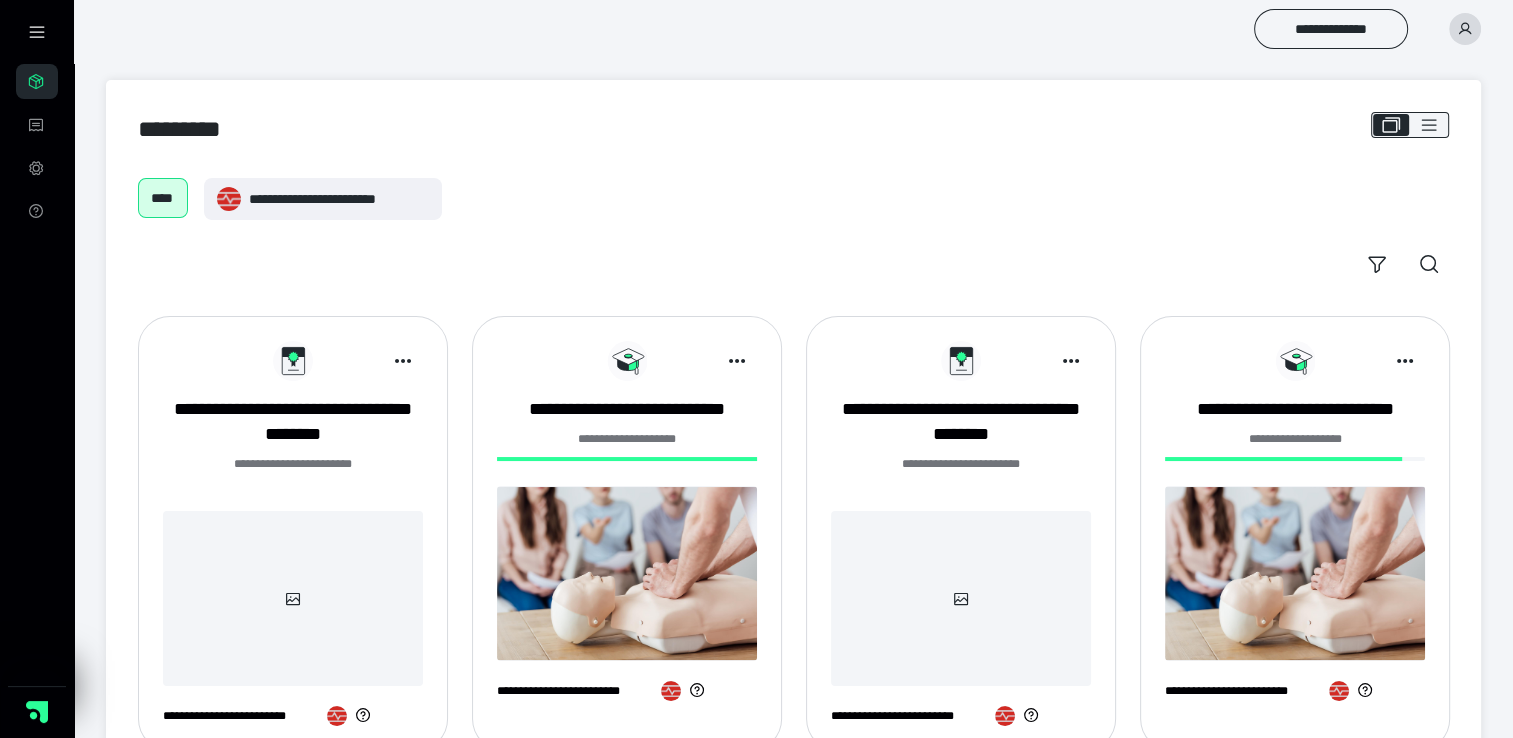 click 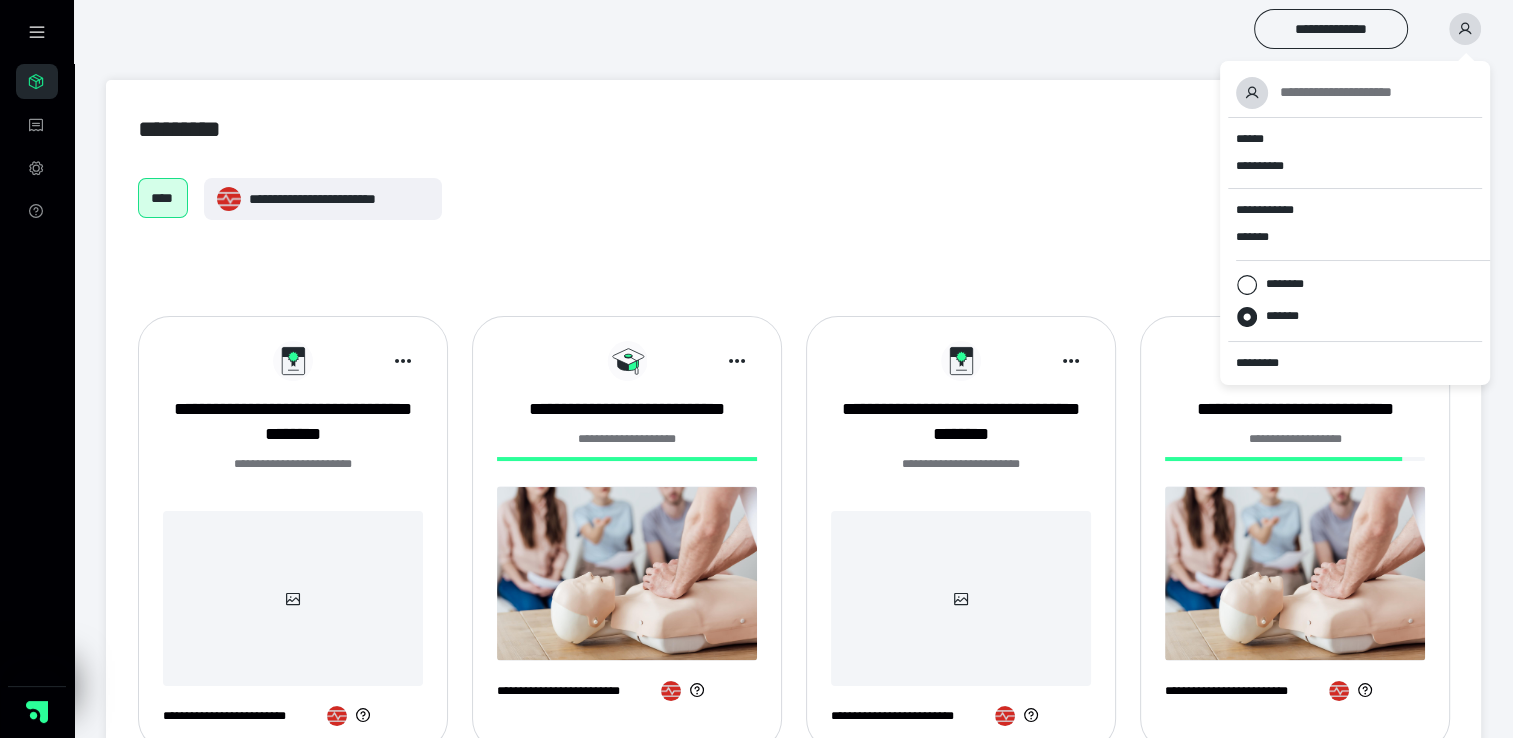 click on "**********" at bounding box center (793, 199) 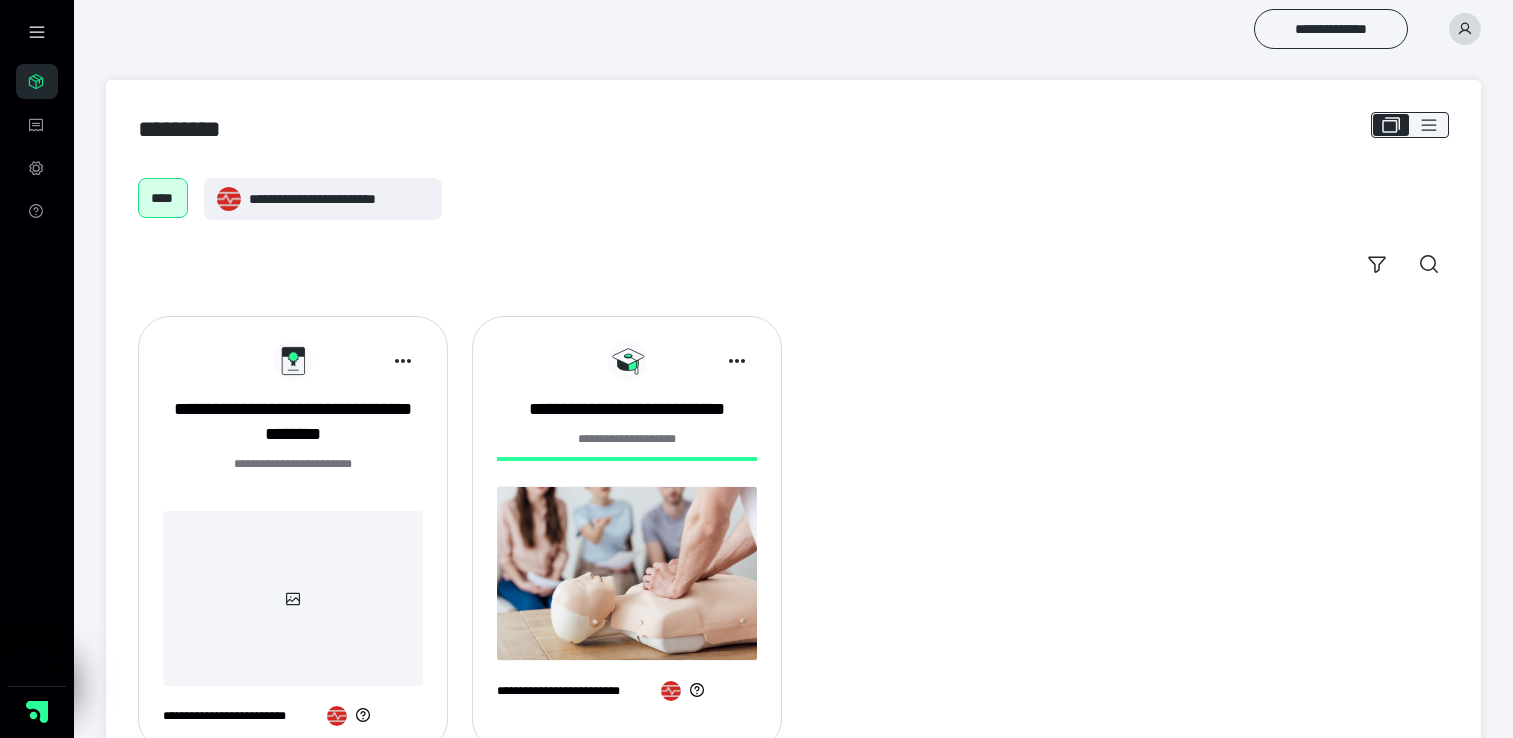 scroll, scrollTop: 0, scrollLeft: 0, axis: both 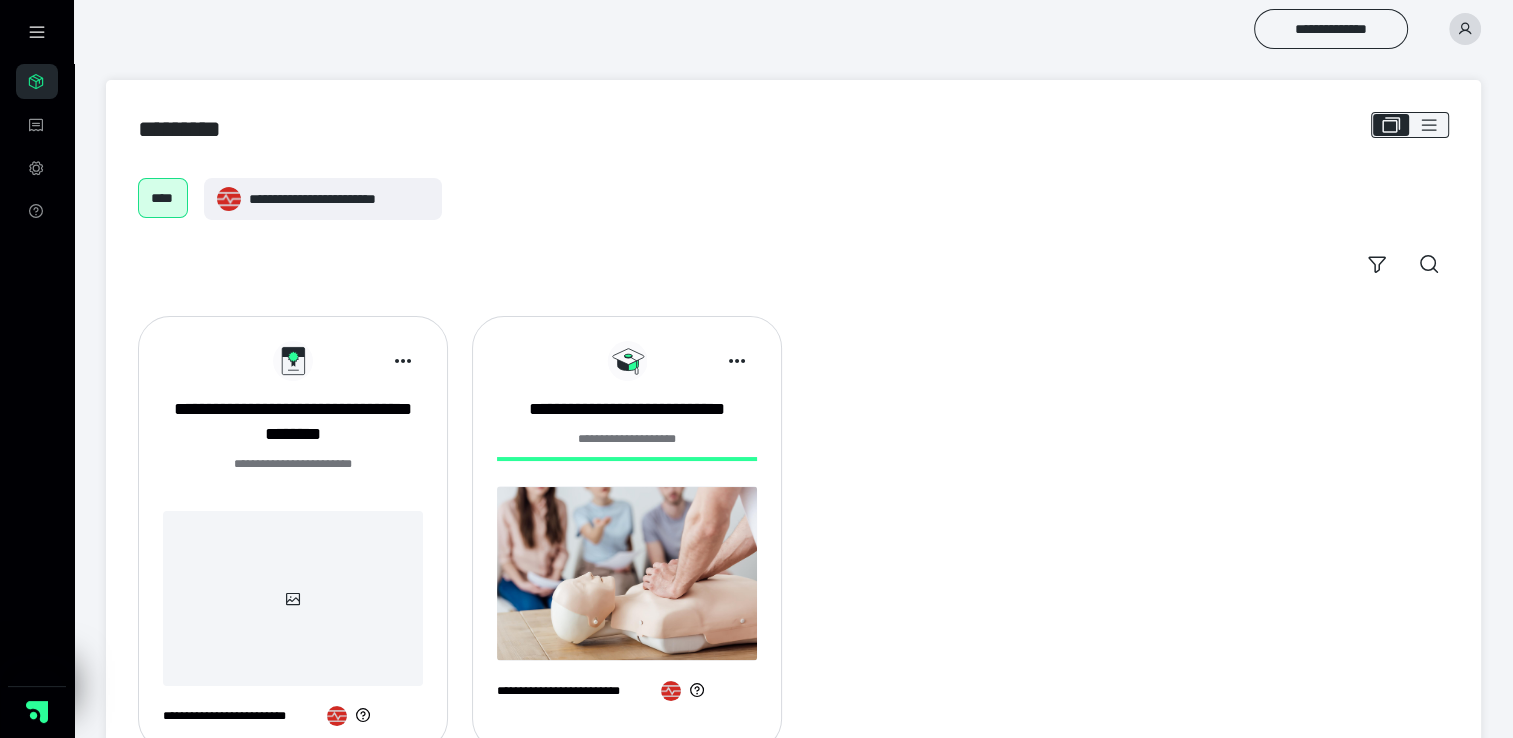 click at bounding box center (293, 598) 